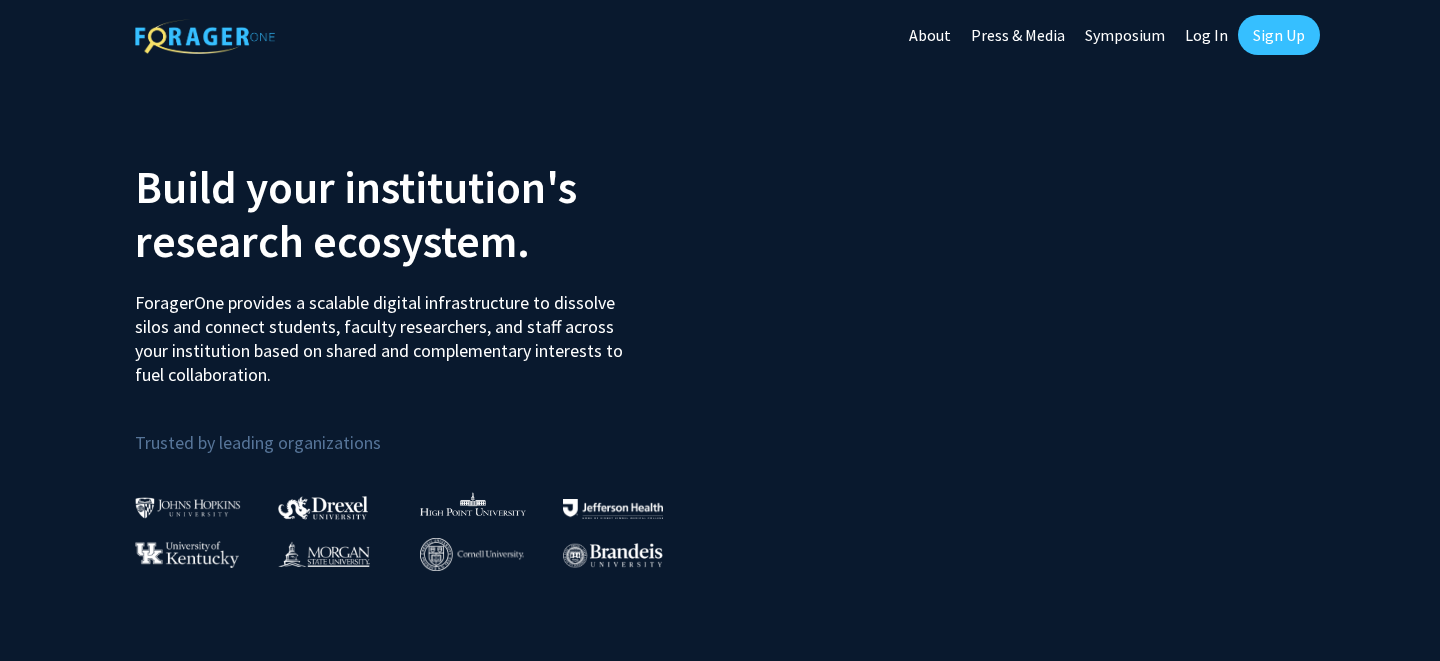 scroll, scrollTop: 0, scrollLeft: 0, axis: both 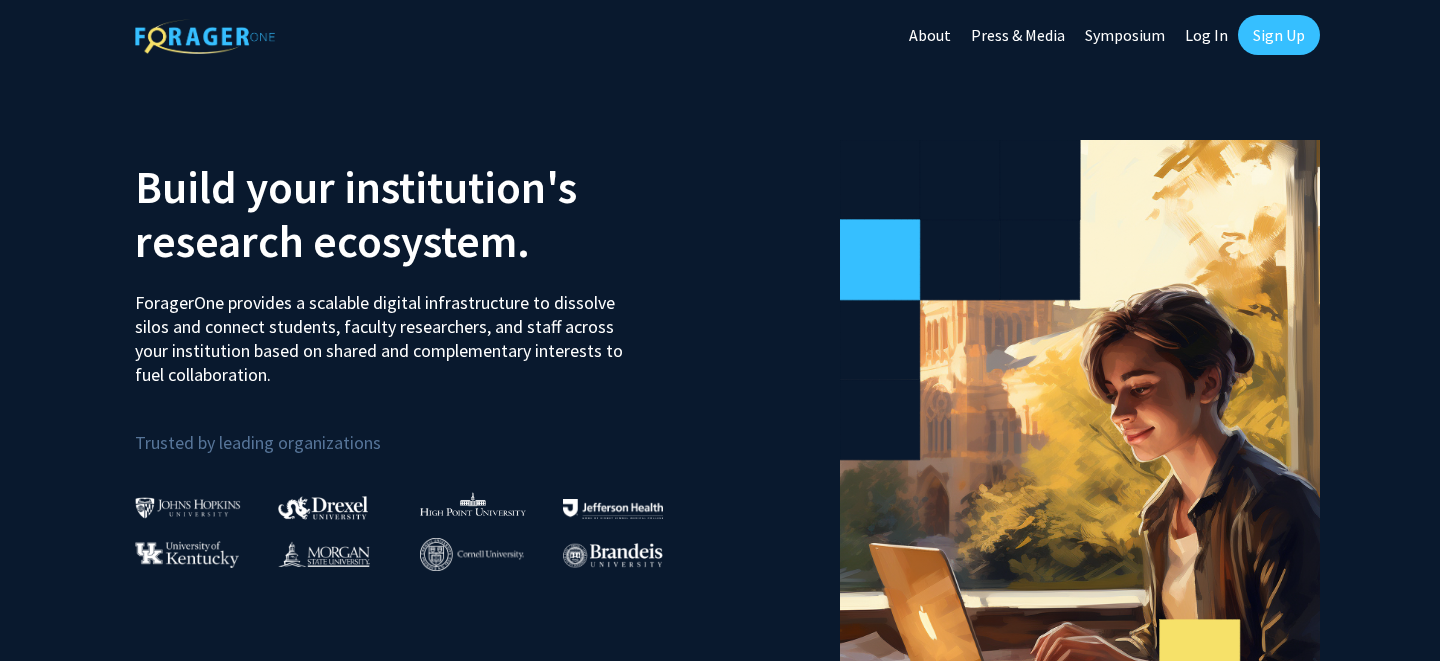 click on "Sign Up" 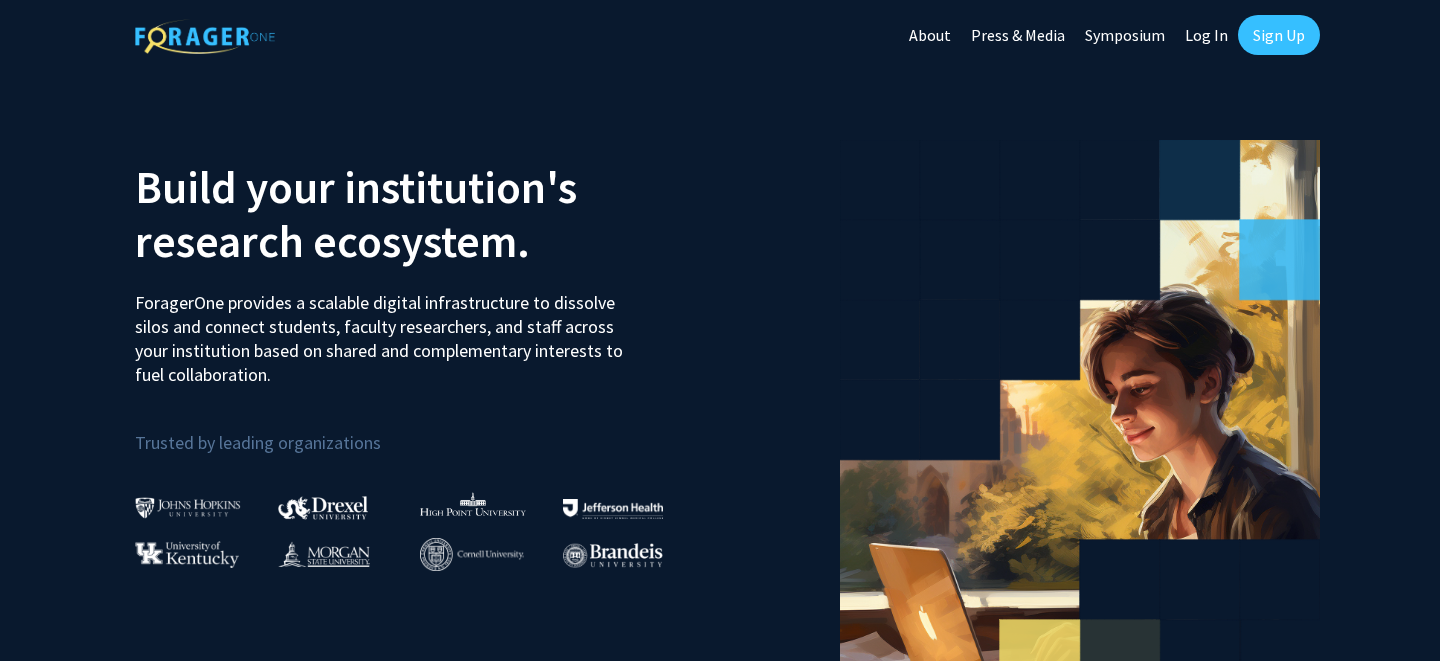 click on "Sign Up" 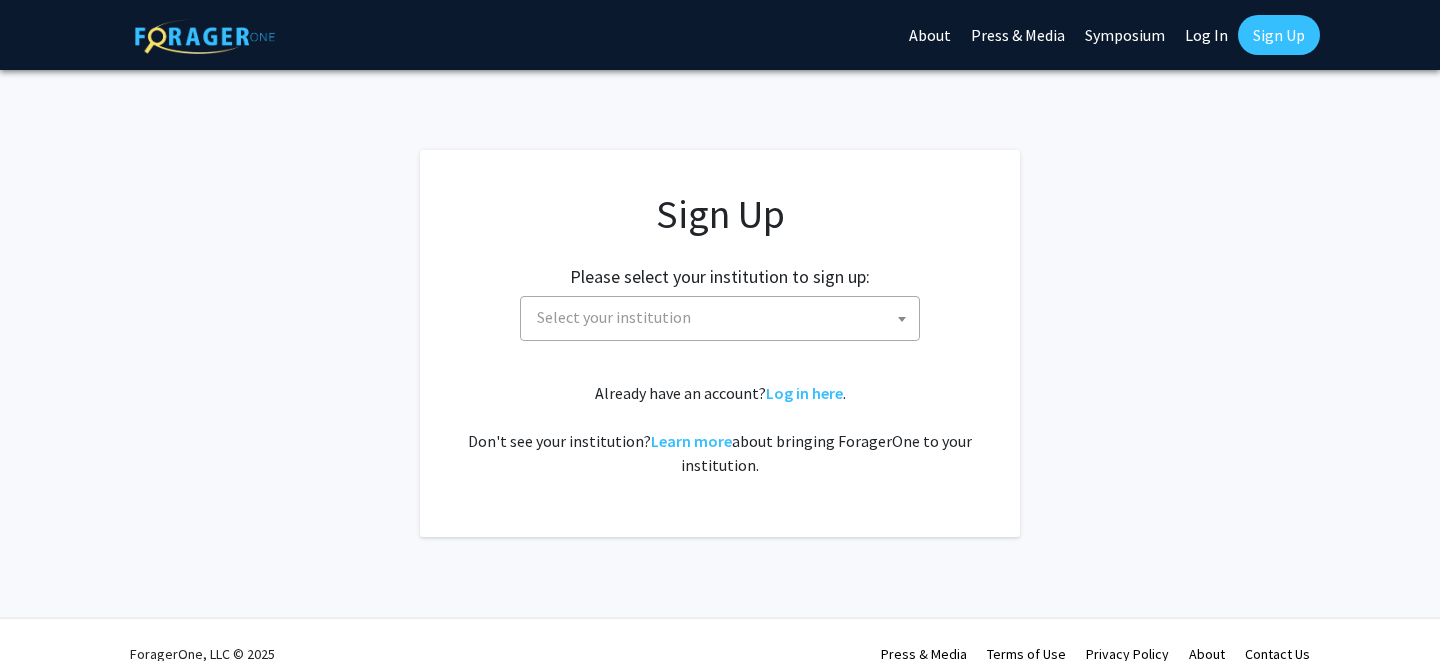 click on "Select your institution" at bounding box center [724, 317] 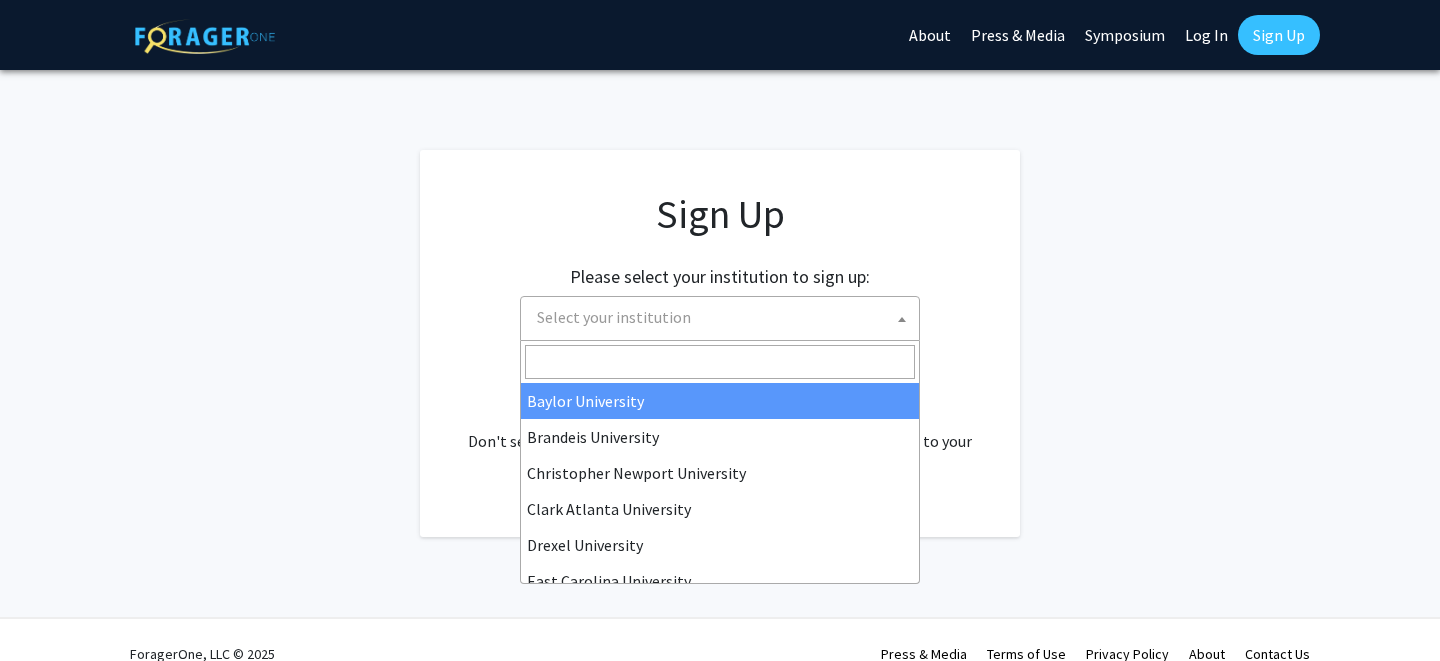 click on "Sign Up Please select your institution to sign up: Baylor University Brandeis University Christopher Newport University Clark Atlanta University Drexel University East Carolina University Eastern Michigan University Emory University Grand Valley State University Harvard University and Affiliated Hospitals High Point University Johns Hopkins University Kansas State University Morehouse College Morehouse School of Medicine Morgan State University Northern Illinois University Spelman College Thomas Jefferson University University of Georgia University of Hawaiʻi at Mānoa University of Kentucky University of Maryland University of Missouri Wayne State University Select your institution  Already have an account?  Log in here .   Don't see your institution?  Learn more  about bringing ForagerOne to your institution." 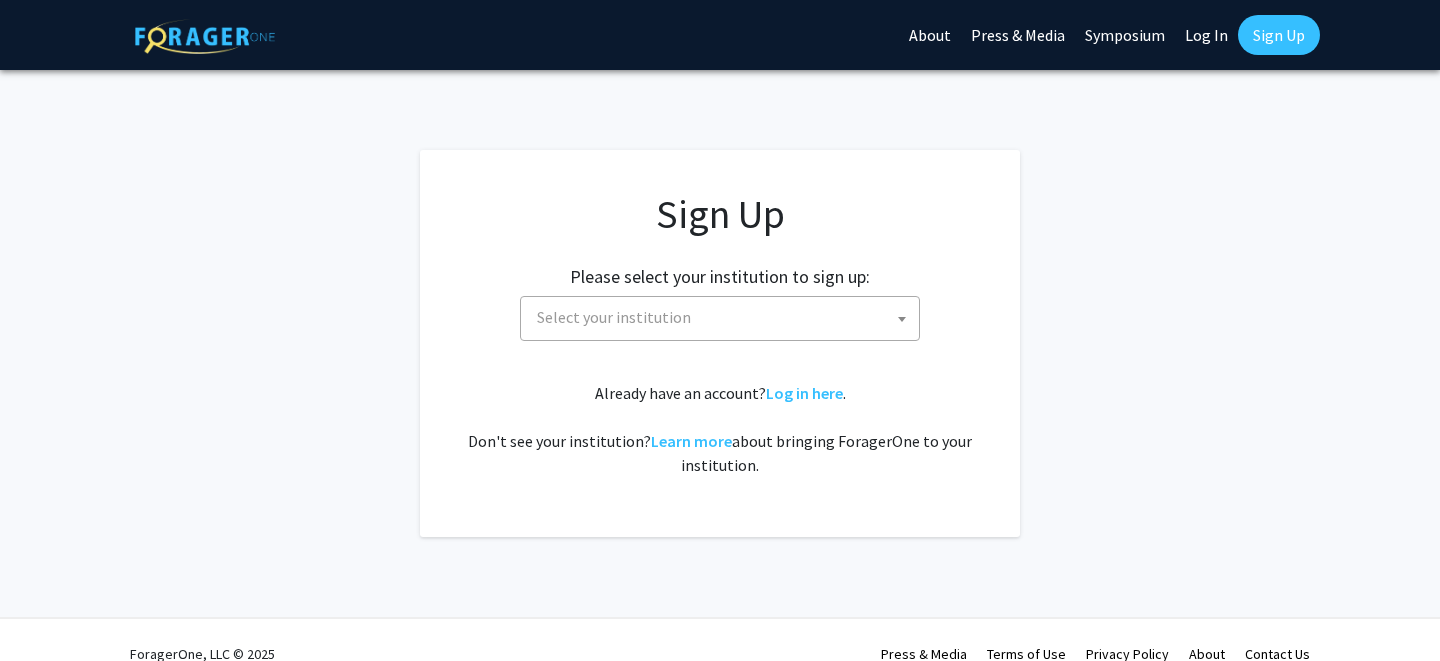 click on "Log In" 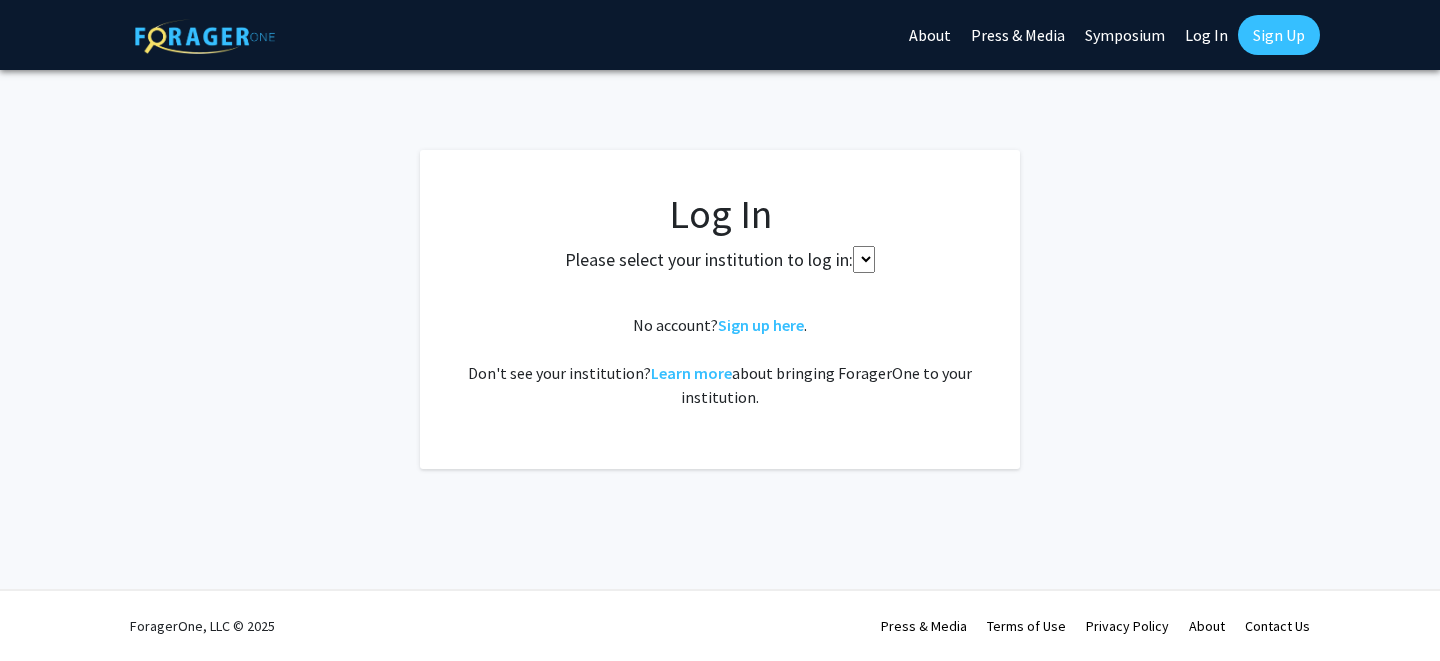 select 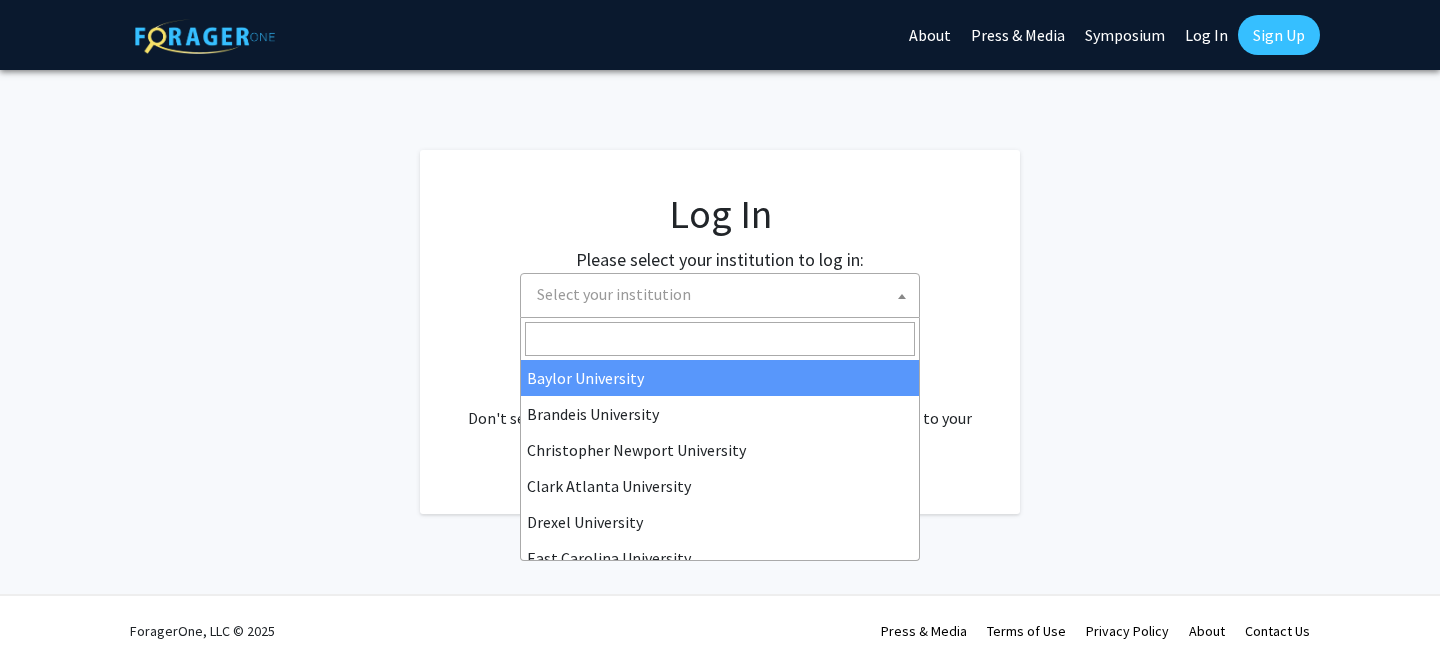 click on "Select your institution" at bounding box center (614, 294) 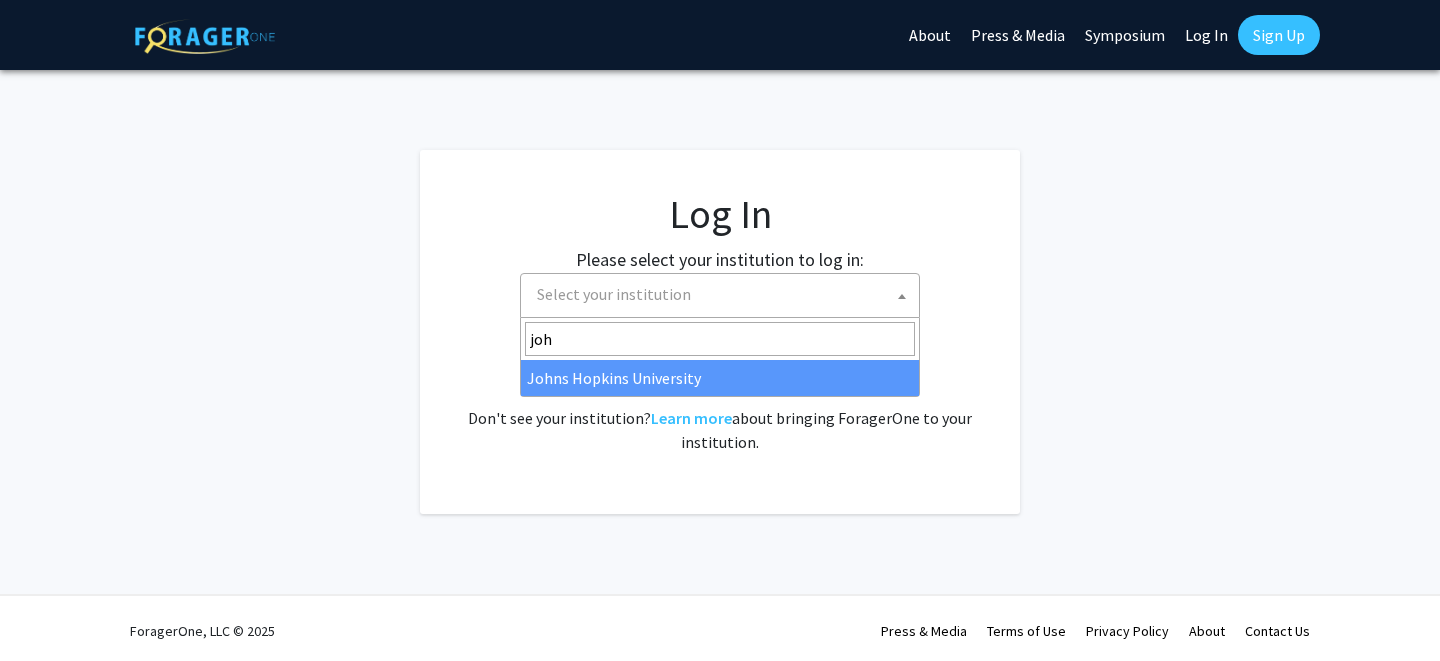 type on "joh" 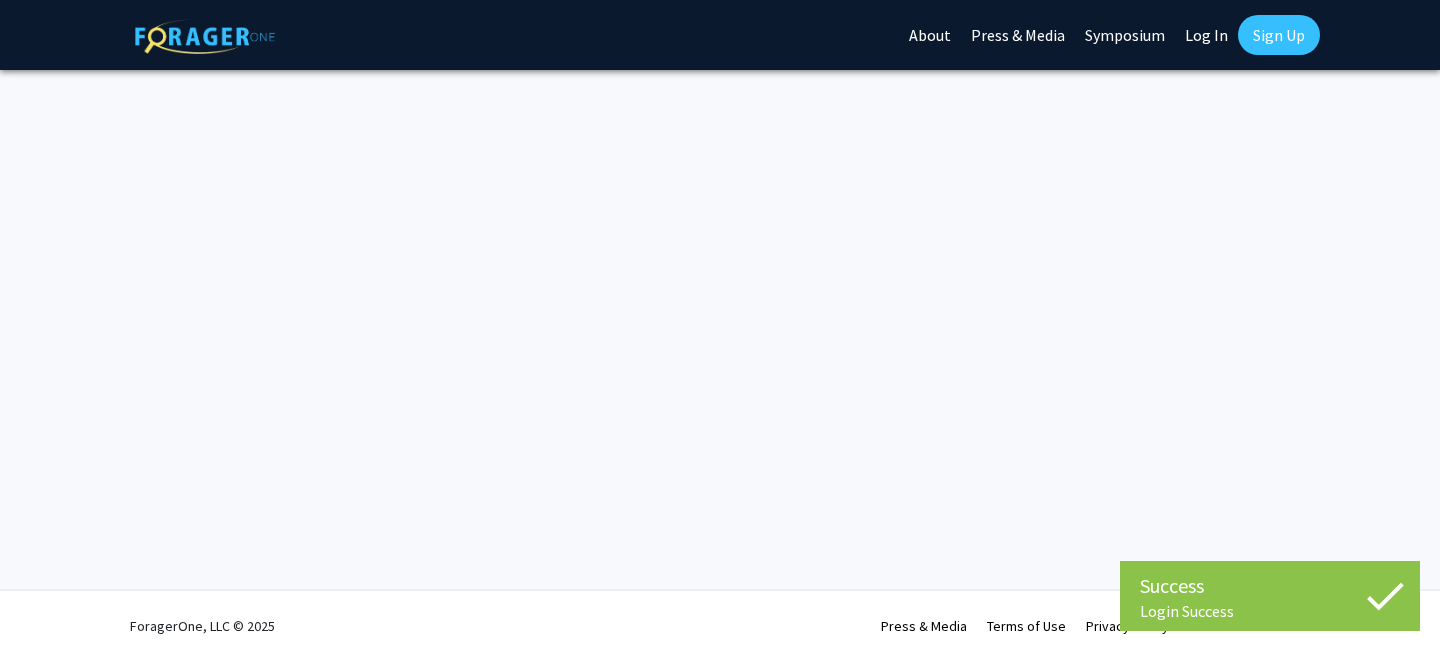 scroll, scrollTop: 0, scrollLeft: 0, axis: both 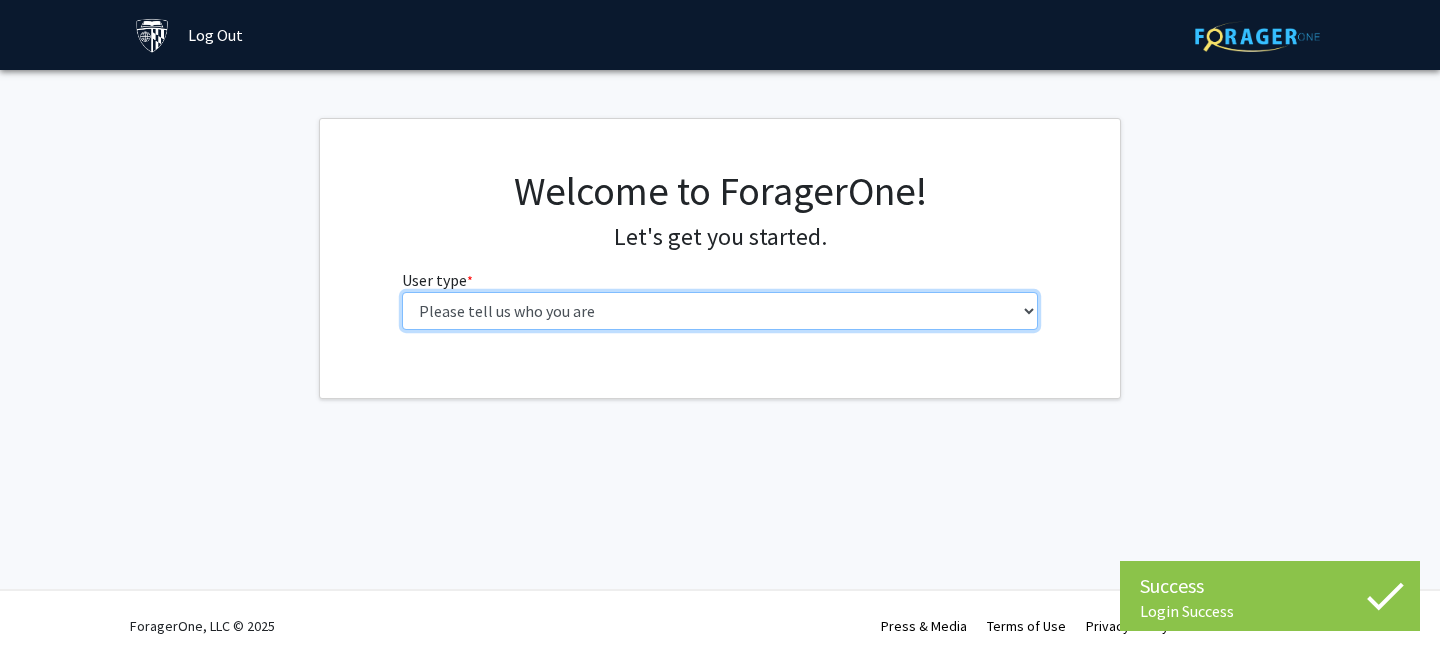 click on "Please tell us who you are  Undergraduate Student   Master's Student   Doctoral Candidate (PhD, MD, DMD, PharmD, etc.)   Postdoctoral Researcher / Research Staff / Medical Resident / Medical Fellow   Faculty   Administrative Staff" at bounding box center (720, 311) 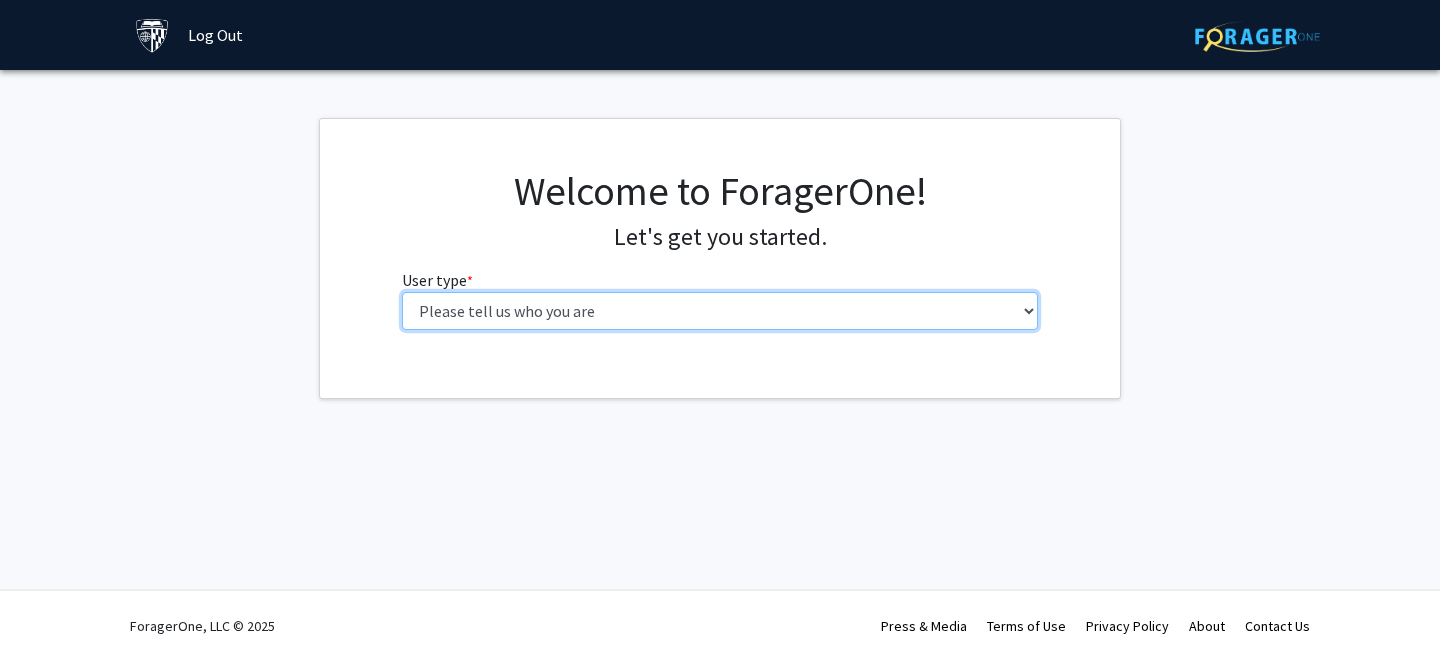 click on "Please tell us who you are  Undergraduate Student   Master's Student   Doctoral Candidate (PhD, MD, DMD, PharmD, etc.)   Postdoctoral Researcher / Research Staff / Medical Resident / Medical Fellow   Faculty   Administrative Staff" at bounding box center (720, 311) 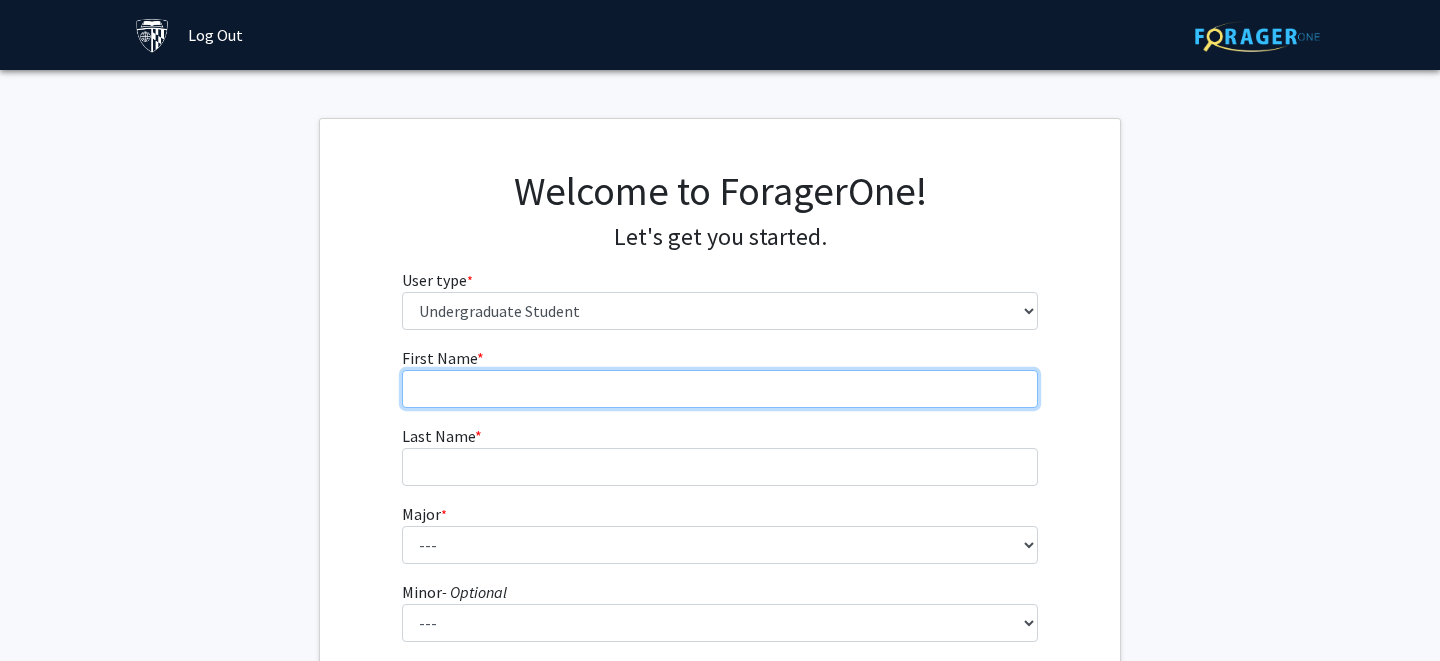 click on "First Name * required" at bounding box center [720, 389] 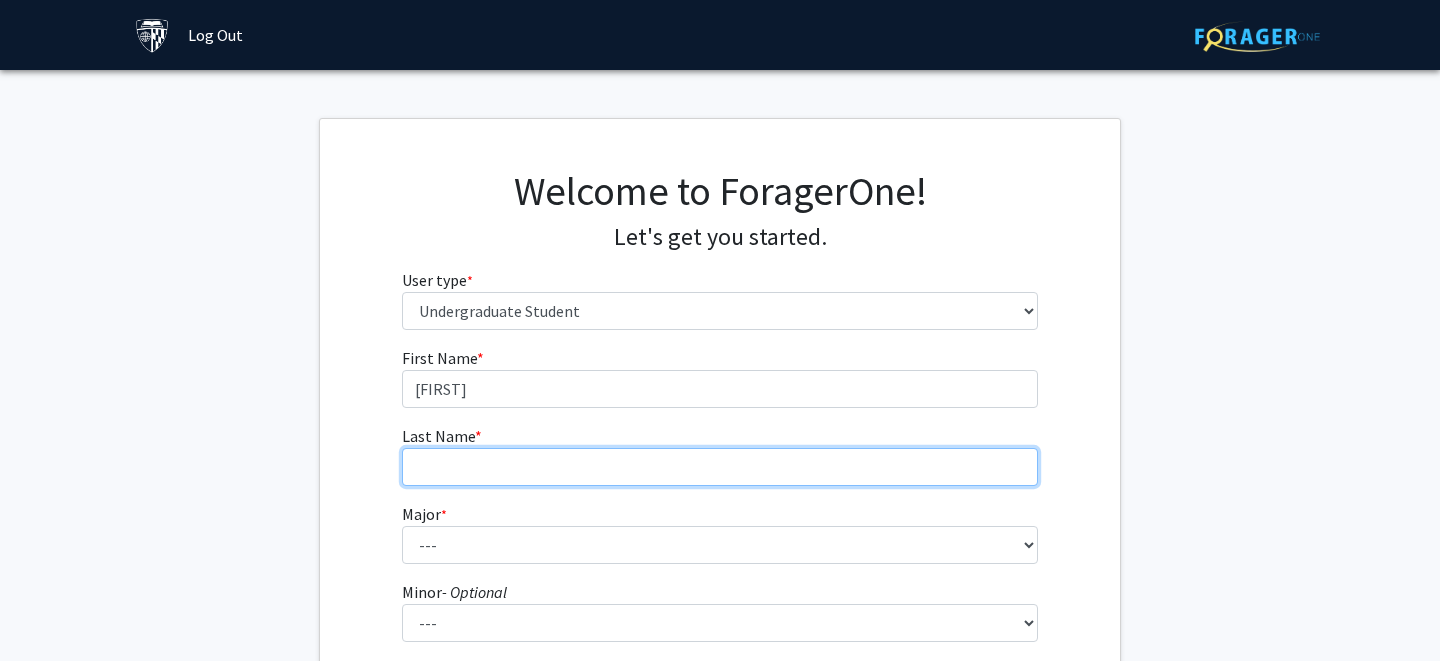 type on "First Name * required [FIRST] Last Name * required [LAST]  Major  * required ---  Africana Studies   Anthropology   Applied Mathematics & Statistics   Archaeology   Behavioral Biology   Biology   Biomedical Engineering   Biophysics   Chemical & Biomolecular Engineering   Chemistry   Civil Engineering   Classics   Cognitive Science   Computer Engineering   Computer Science   Earth & Planetary Sciences   East Asian Studies   Economics   Electrical Engineering   Engineering Mechanics   English   Environmental Engineering   Environmental Science   Film & Media Studies   French   General Engineering   Geography   German   Global Environmental Change & Sustainability   History   History of Art   History of Science & Technology   Interdisciplinary Studies   International Studies   Italian   Latin American Studies   Materials Science & Engineering   Mathematics   Mechanical Engineering   Medicine, Science & the Humanities   Molecular & Cellular Biology   Music   Natural Sciences   Near Eastern Studies   Neuroscience" 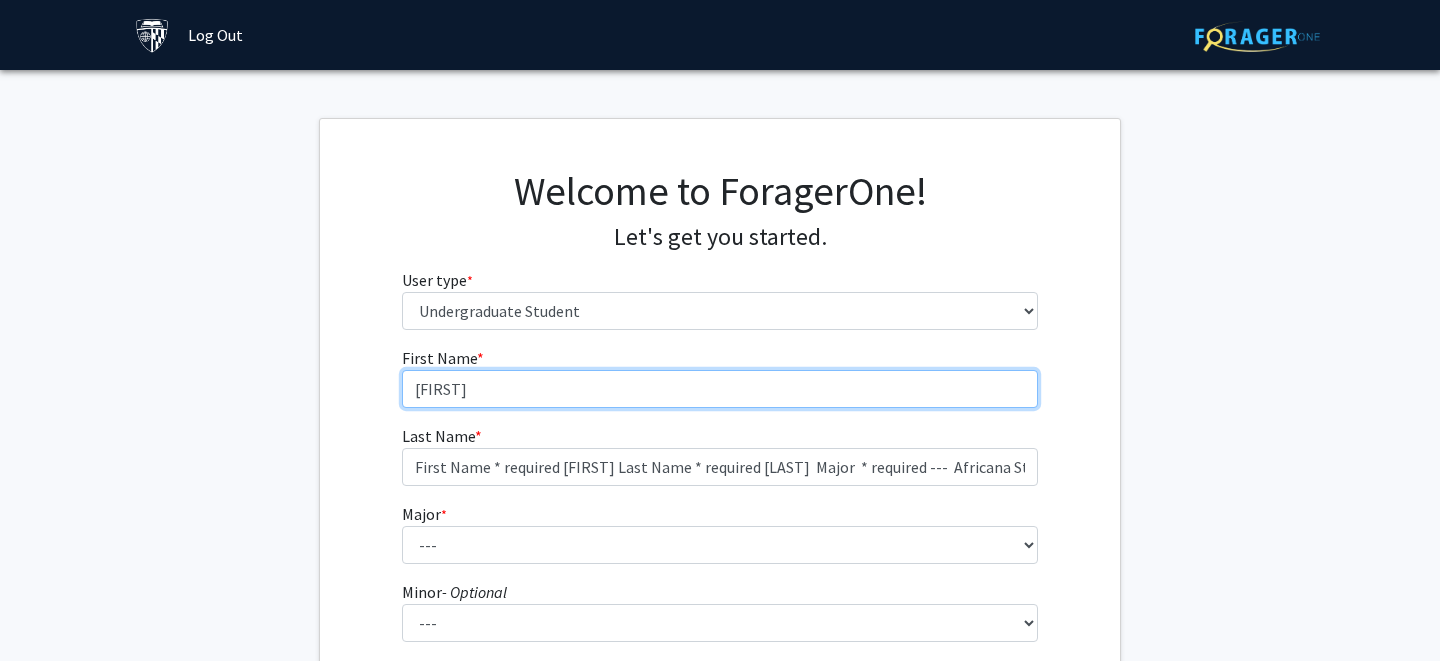click on "[FIRST]" at bounding box center [720, 389] 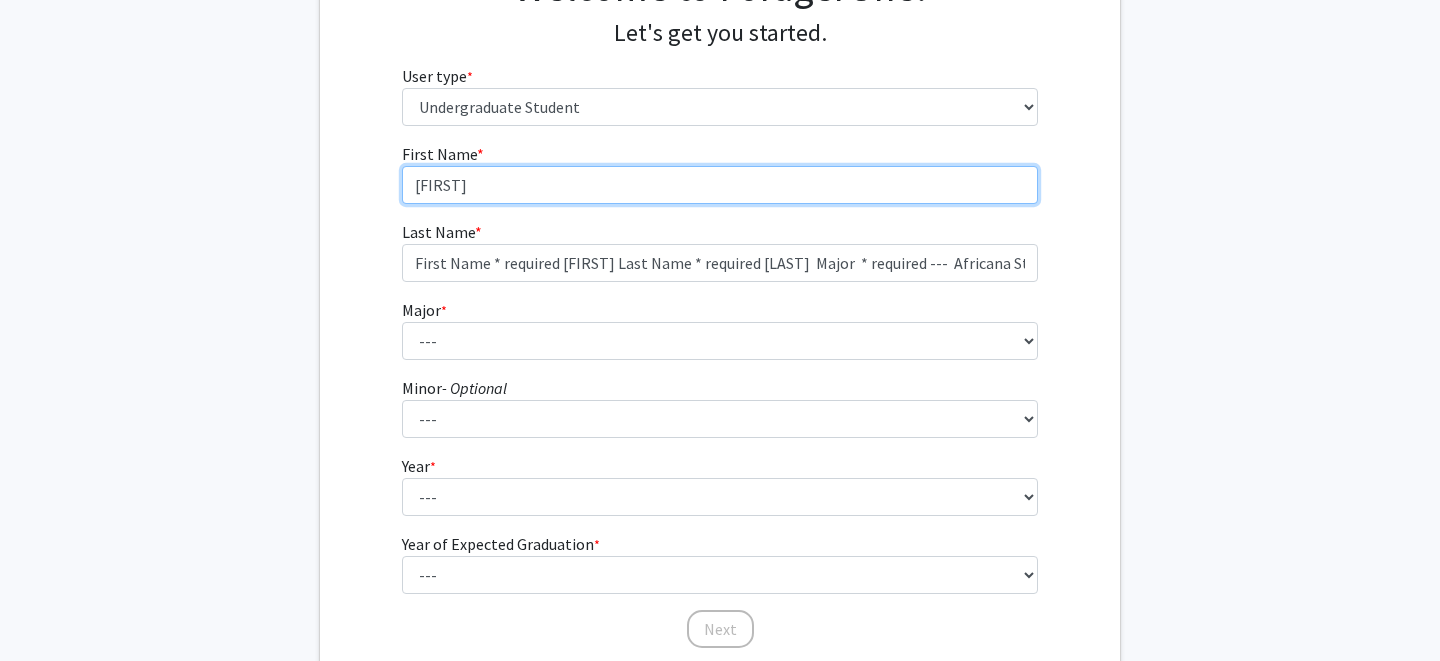 scroll, scrollTop: 218, scrollLeft: 0, axis: vertical 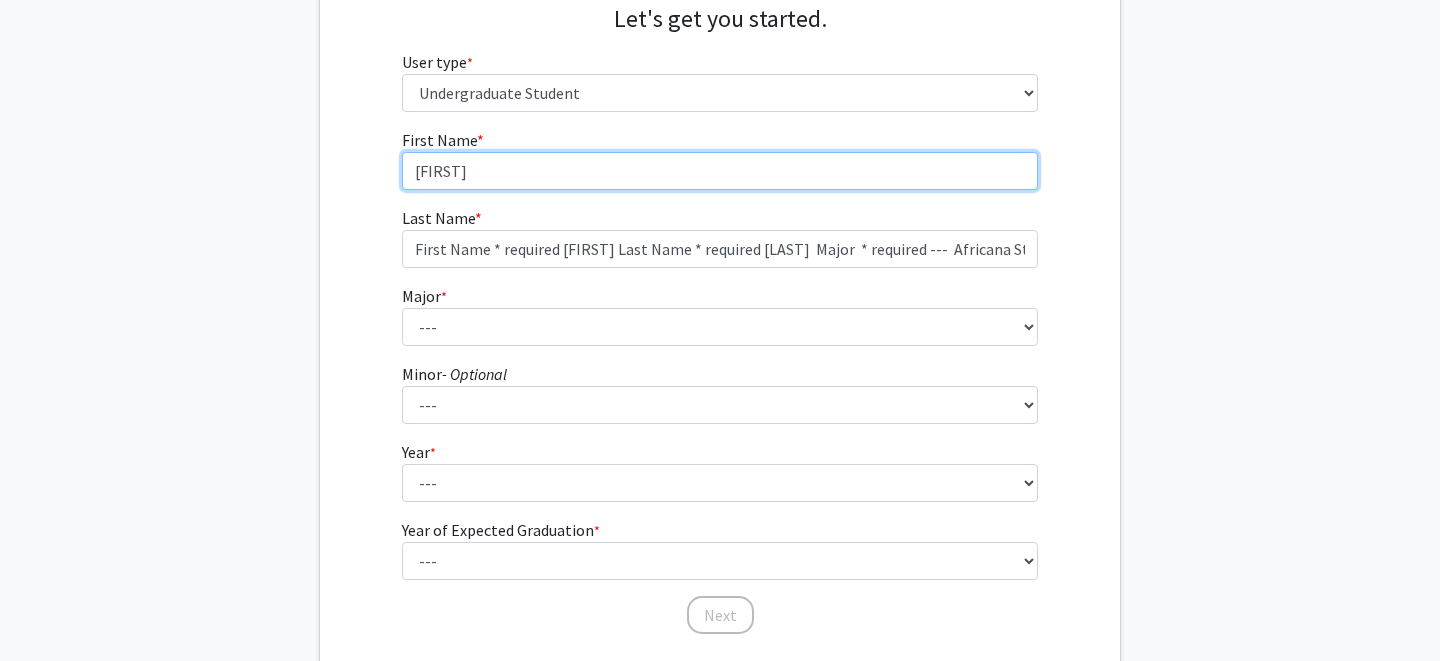 type on "[FIRST]" 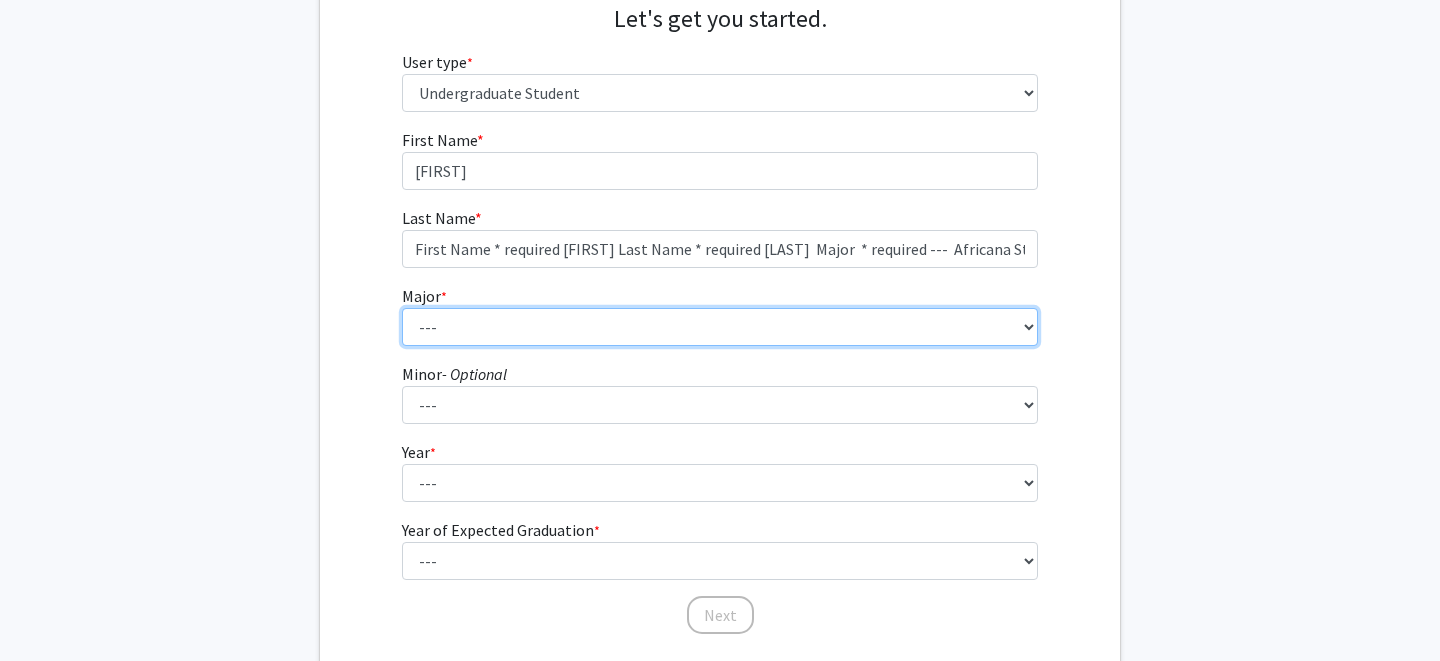 click on "---  Africana Studies   Anthropology   Applied Mathematics & Statistics   Archaeology   Behavioral Biology   Biology   Biomedical Engineering   Biophysics   Chemical & Biomolecular Engineering   Chemistry   Civil Engineering   Classics   Cognitive Science   Computer Engineering   Computer Science   Earth & Planetary Sciences   East Asian Studies   Economics   Electrical Engineering   Engineering Mechanics   English   Environmental Engineering   Environmental Science   Film & Media Studies   French   General Engineering   Geography   German   Global Environmental Change & Sustainability   History   History of Art   History of Science & Technology   Interdisciplinary Studies   International Studies   Italian   Latin American Studies   Materials Science & Engineering   Mathematics   Mechanical Engineering   Medicine, Science & the Humanities   Molecular & Cellular Biology   Music   Natural Sciences   Near Eastern Studies   Neuroscience   Philosophy   Physics   Political Science   Psychology   Romance Languages" at bounding box center (720, 327) 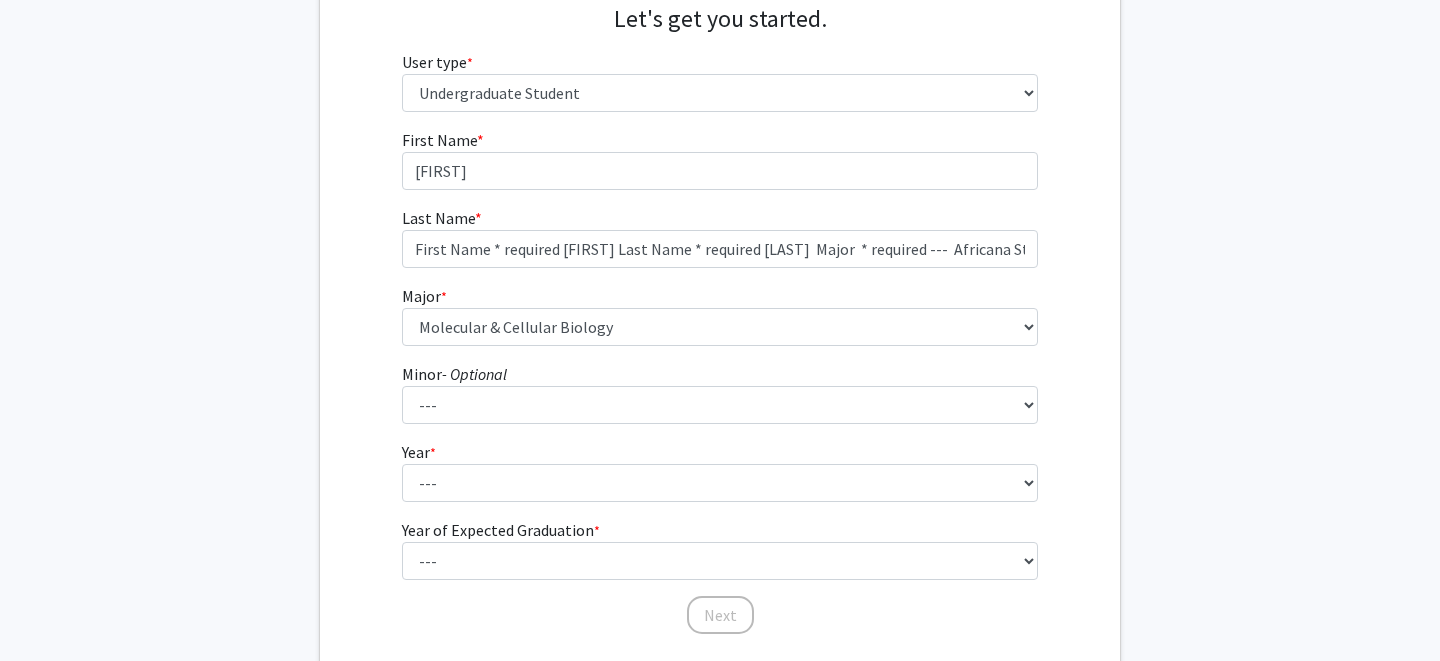 click on "First Name * required [FIRST] Last Name * required [LAST]  Major  * required ---  Africana Studies   Anthropology   Applied Mathematics & Statistics   Archaeology   Behavioral Biology   Biology   Biomedical Engineering   Biophysics   Chemical & Biomolecular Engineering   Chemistry   Civil Engineering   Classics   Cognitive Science   Computer Engineering   Computer Science   Earth & Planetary Sciences   East Asian Studies   Economics   Electrical Engineering   Engineering Mechanics   English   Environmental Engineering   Environmental Science   Film & Media Studies   French   General Engineering   Geography   German   Global Environmental Change & Sustainability   History   History of Art   History of Science & Technology   Interdisciplinary Studies   International Studies   Italian   Latin American Studies   Materials Science & Engineering   Mathematics   Mechanical Engineering   Medicine, Science & the Humanities   Molecular & Cellular Biology   Music   Natural Sciences   Near Eastern Studies   Neuroscience" 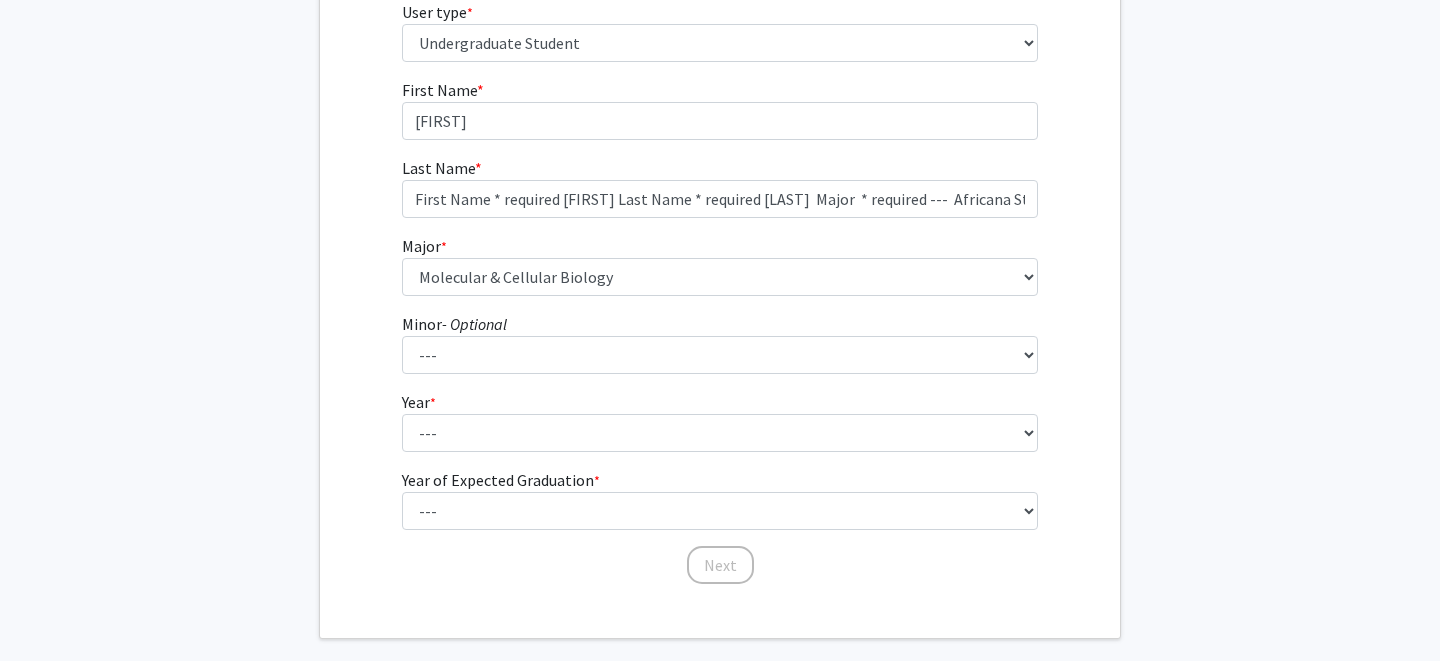scroll, scrollTop: 273, scrollLeft: 0, axis: vertical 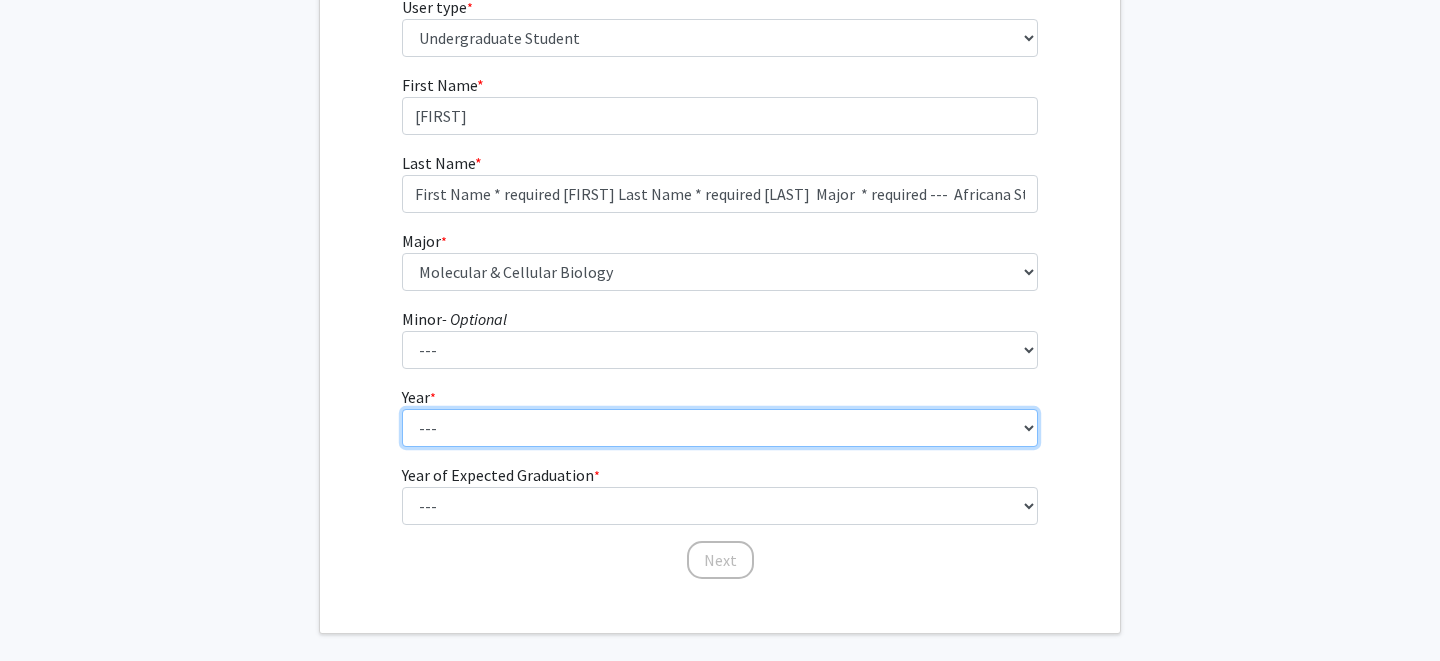 click on "---  First-year   Sophomore   Junior   Senior   Postbaccalaureate Certificate" at bounding box center [720, 428] 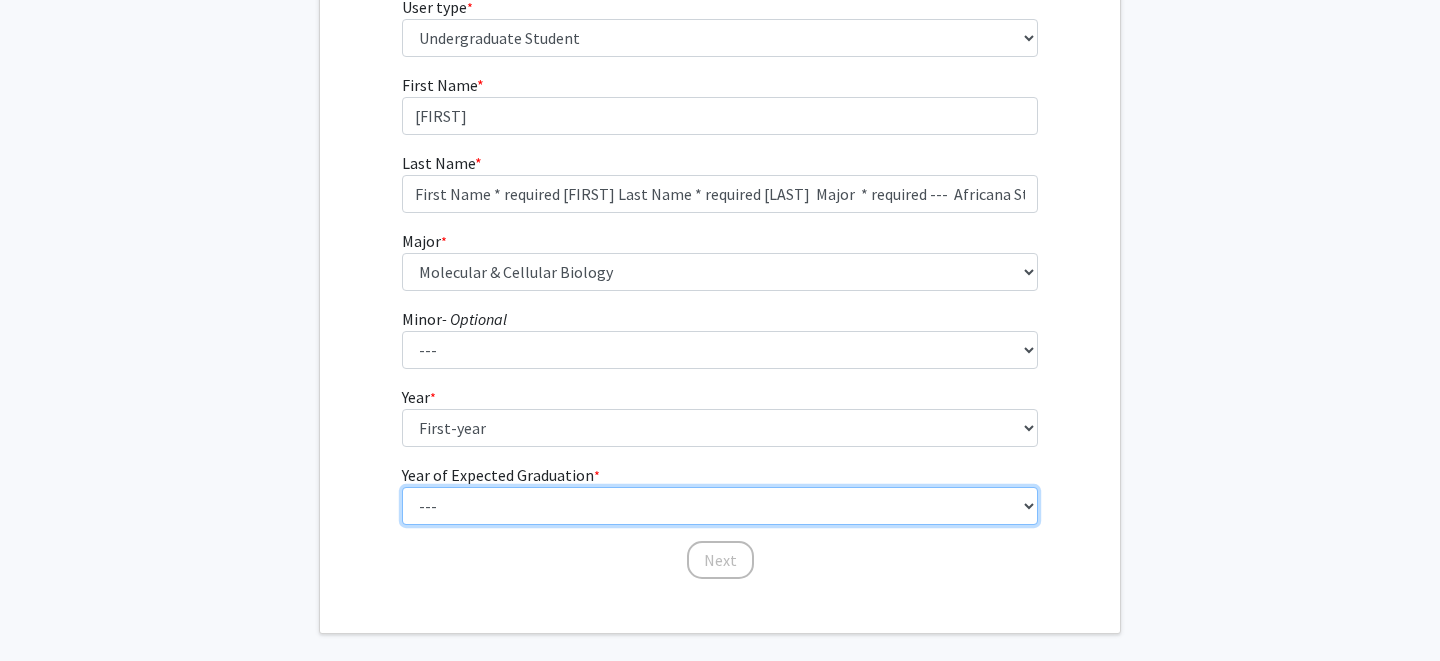 click on "---  2025   2026   2027   2028   2029   2030   2031   2032   2033   2034" at bounding box center [720, 506] 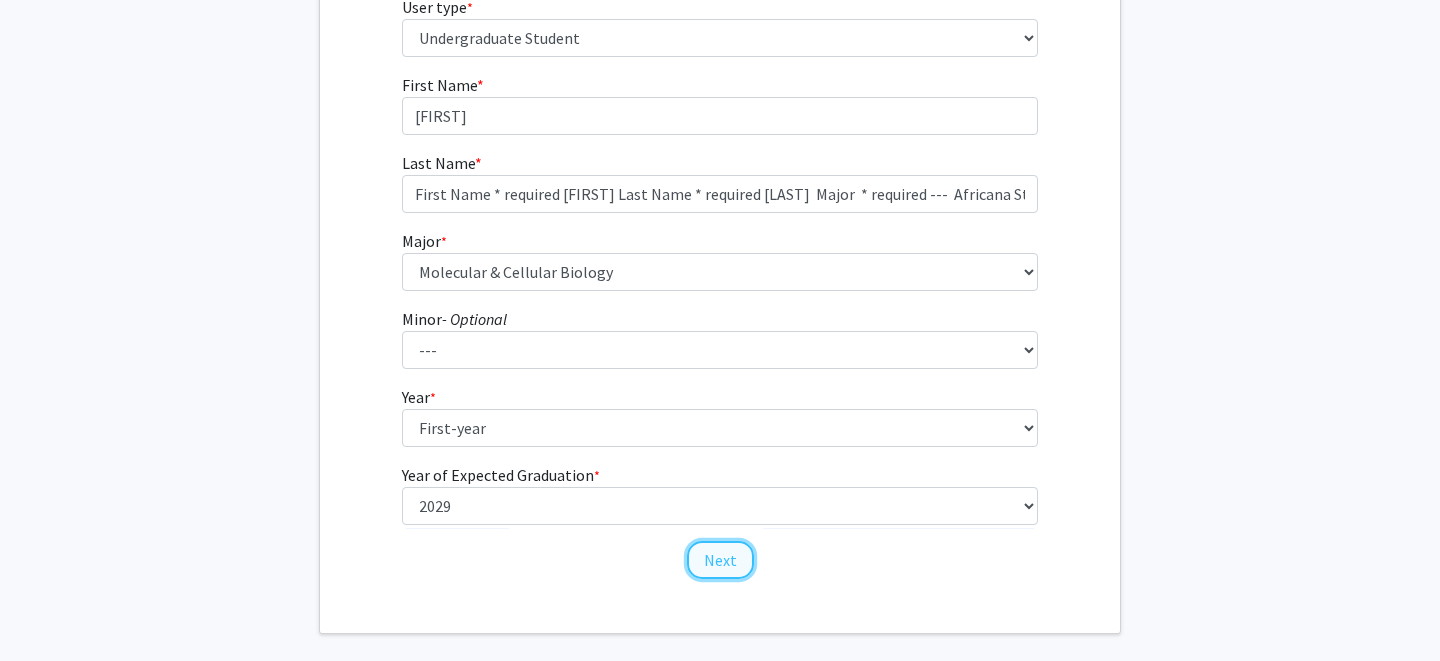 click on "Next" 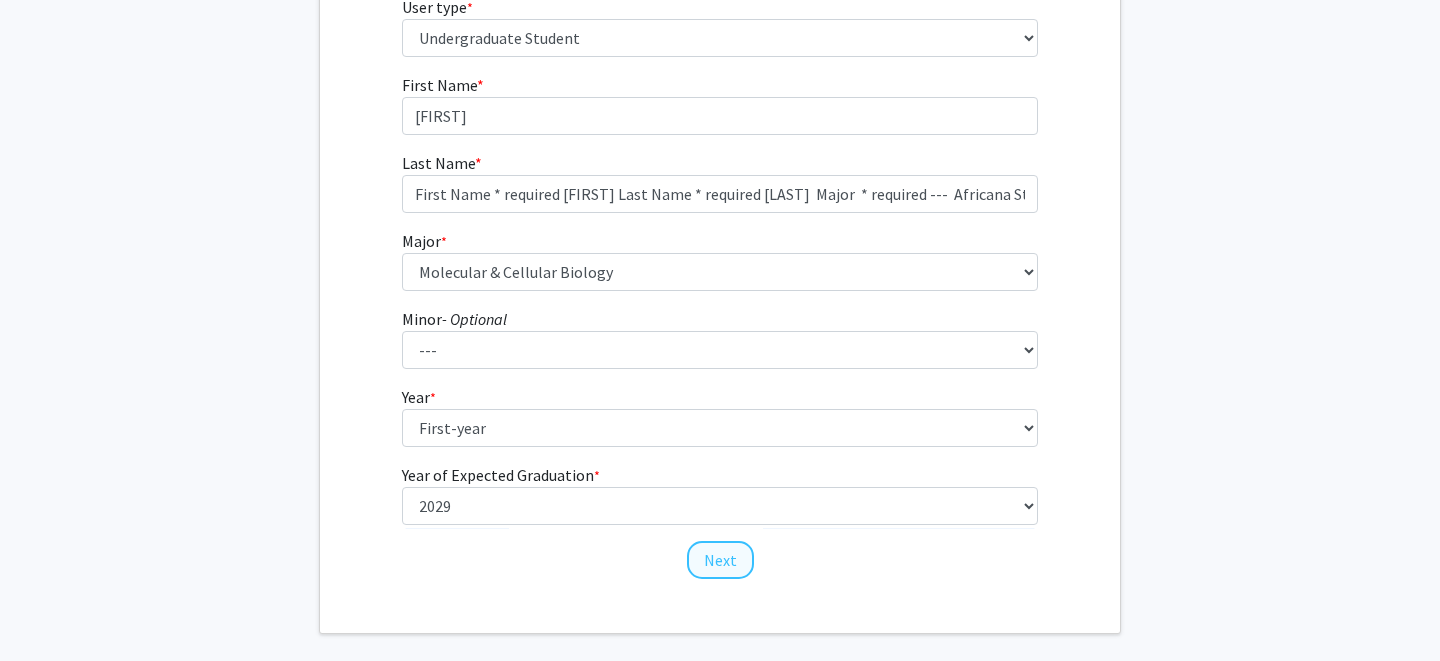 scroll, scrollTop: 0, scrollLeft: 0, axis: both 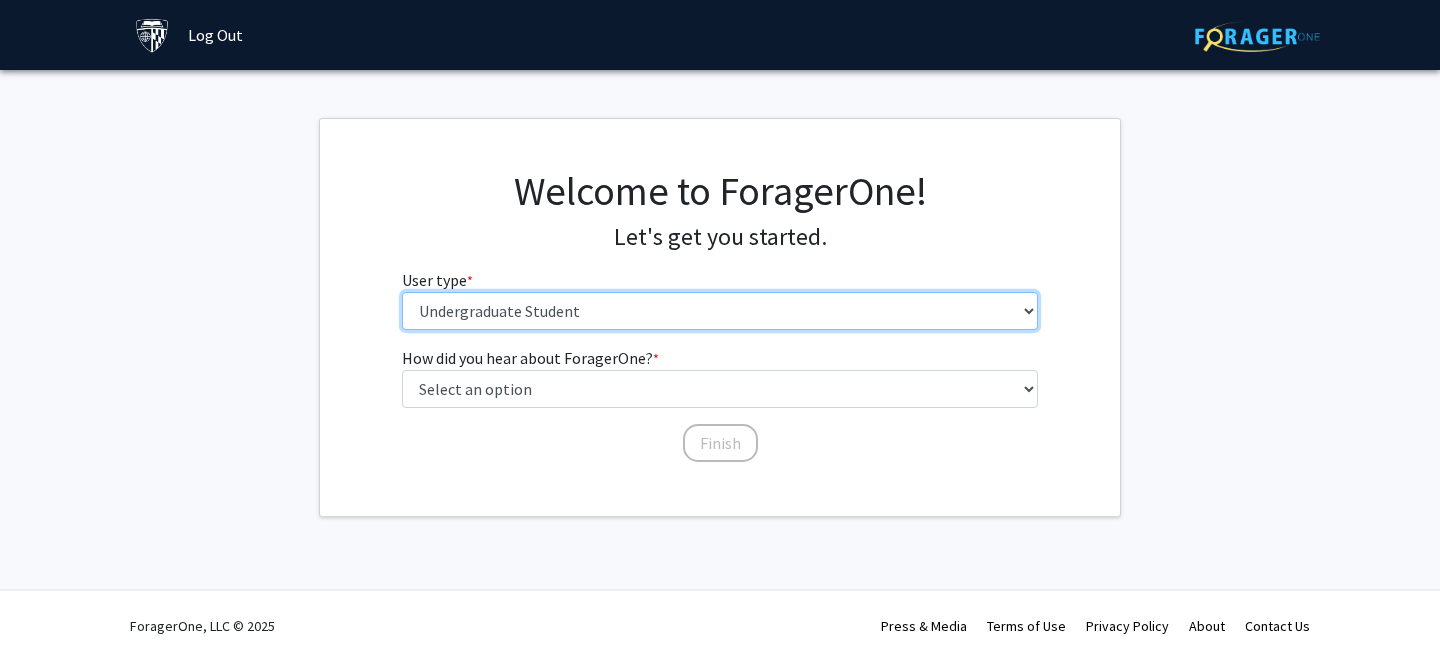 click on "Please tell us who you are  Undergraduate Student   Master's Student   Doctoral Candidate (PhD, MD, DMD, PharmD, etc.)   Postdoctoral Researcher / Research Staff / Medical Resident / Medical Fellow   Faculty   Administrative Staff" at bounding box center (720, 311) 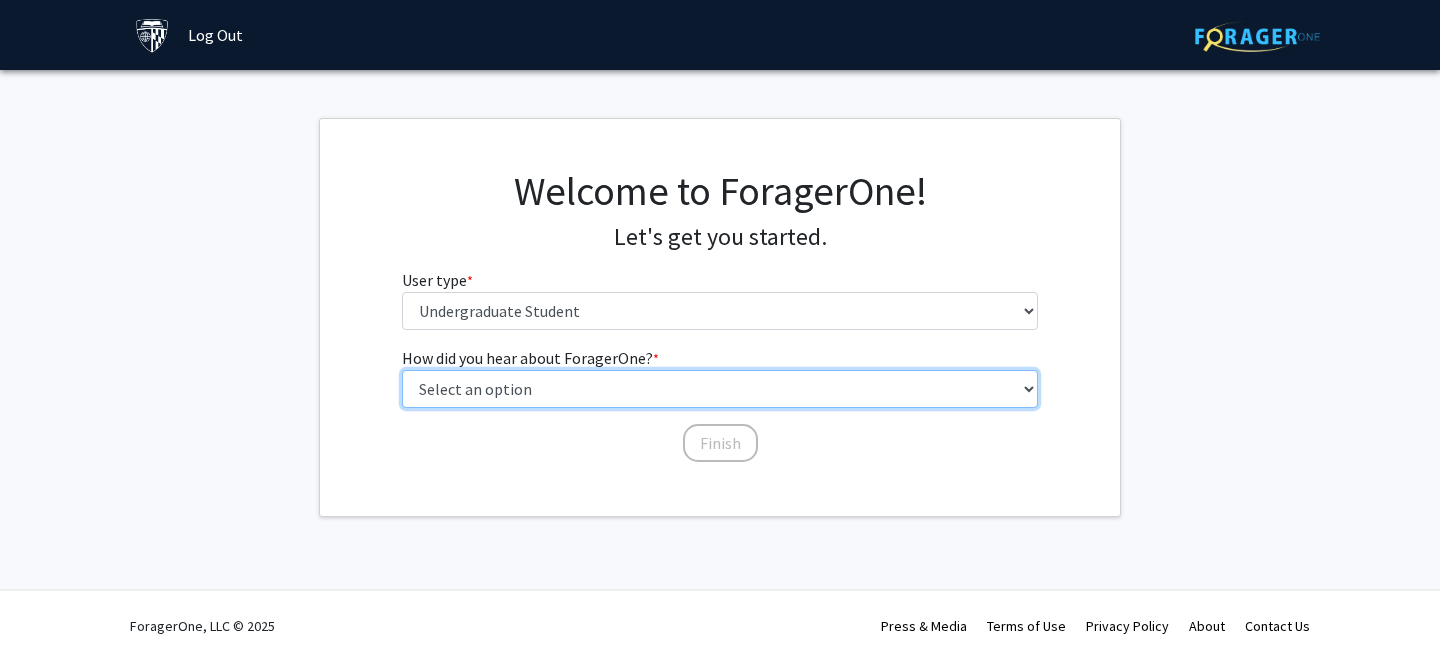 click on "Select an option  Peer/student recommendation   Faculty/staff recommendation   University website   University email or newsletter   Other" at bounding box center [720, 389] 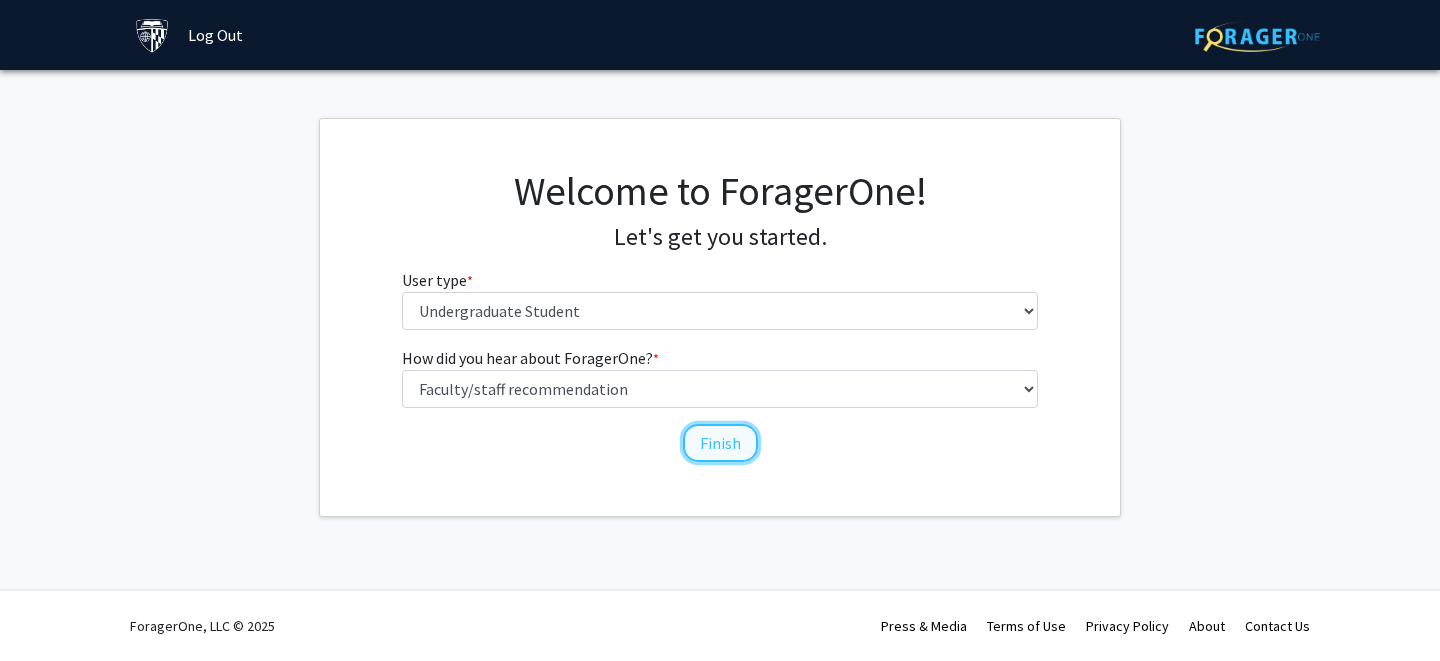 click on "Finish" 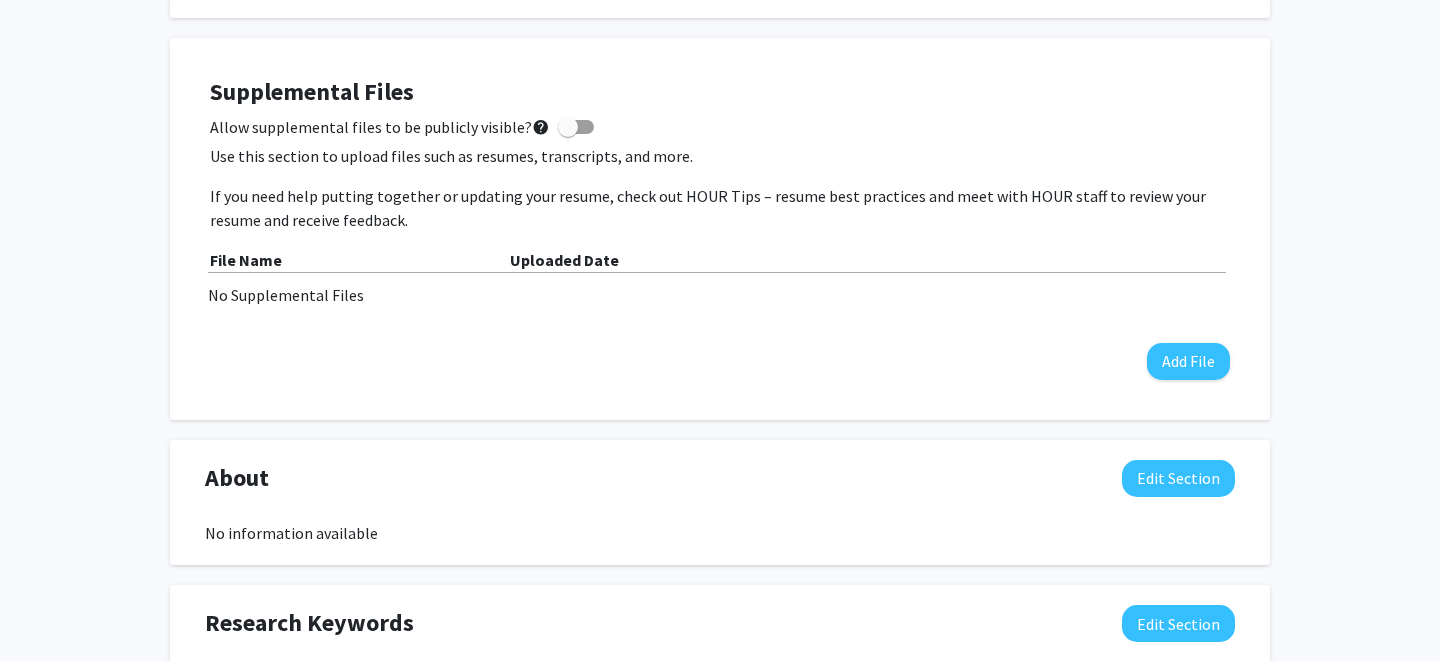 scroll, scrollTop: 0, scrollLeft: 0, axis: both 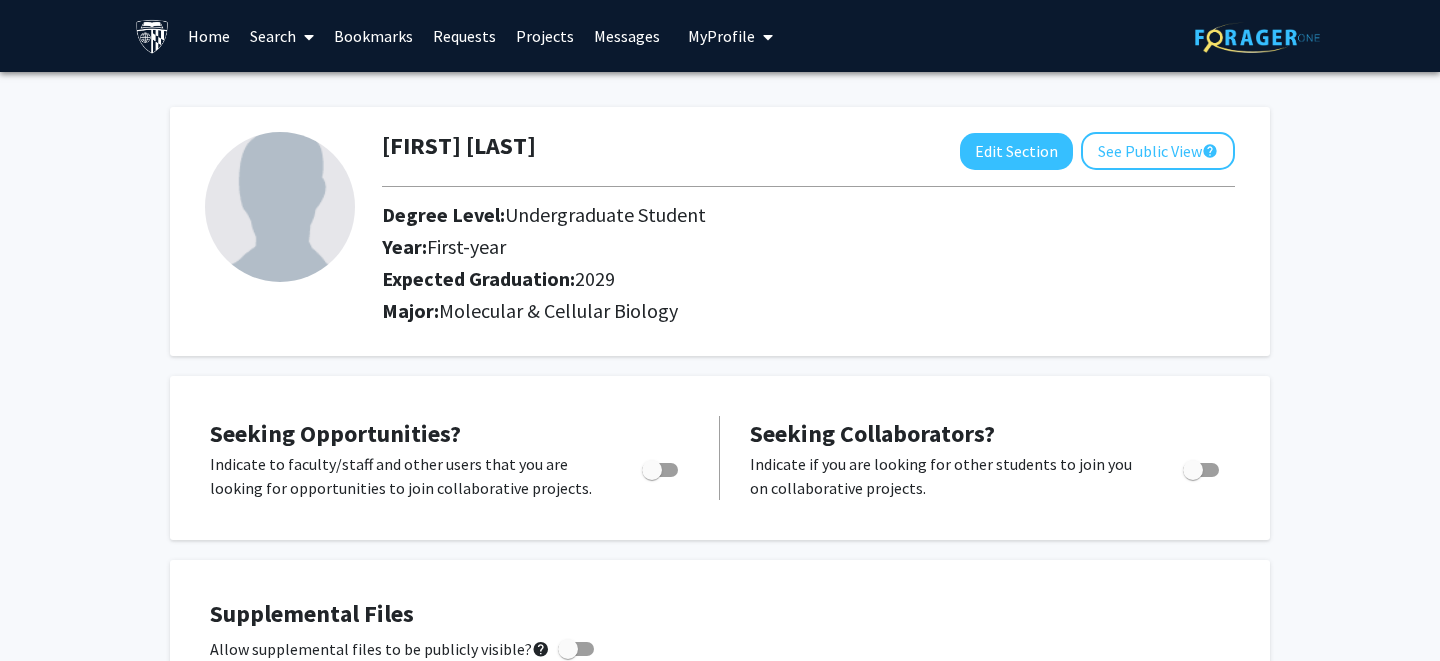click at bounding box center (309, 37) 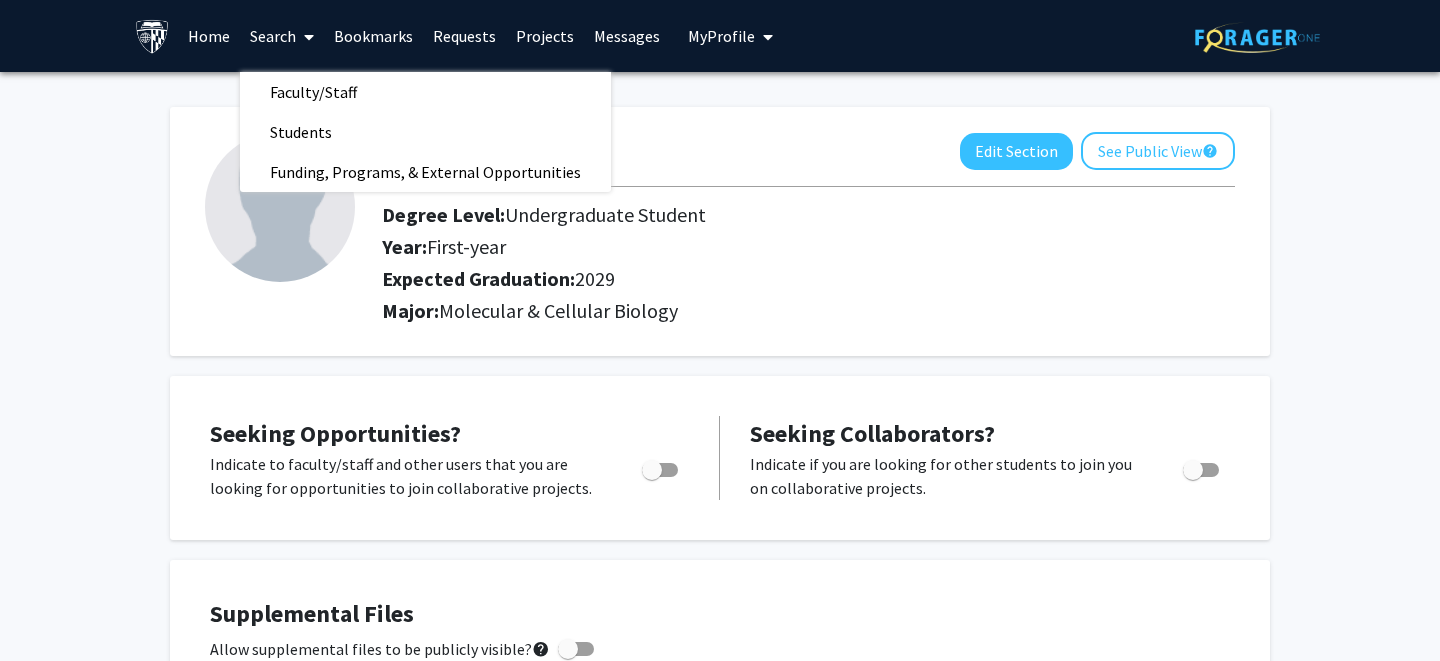 click at bounding box center (152, 36) 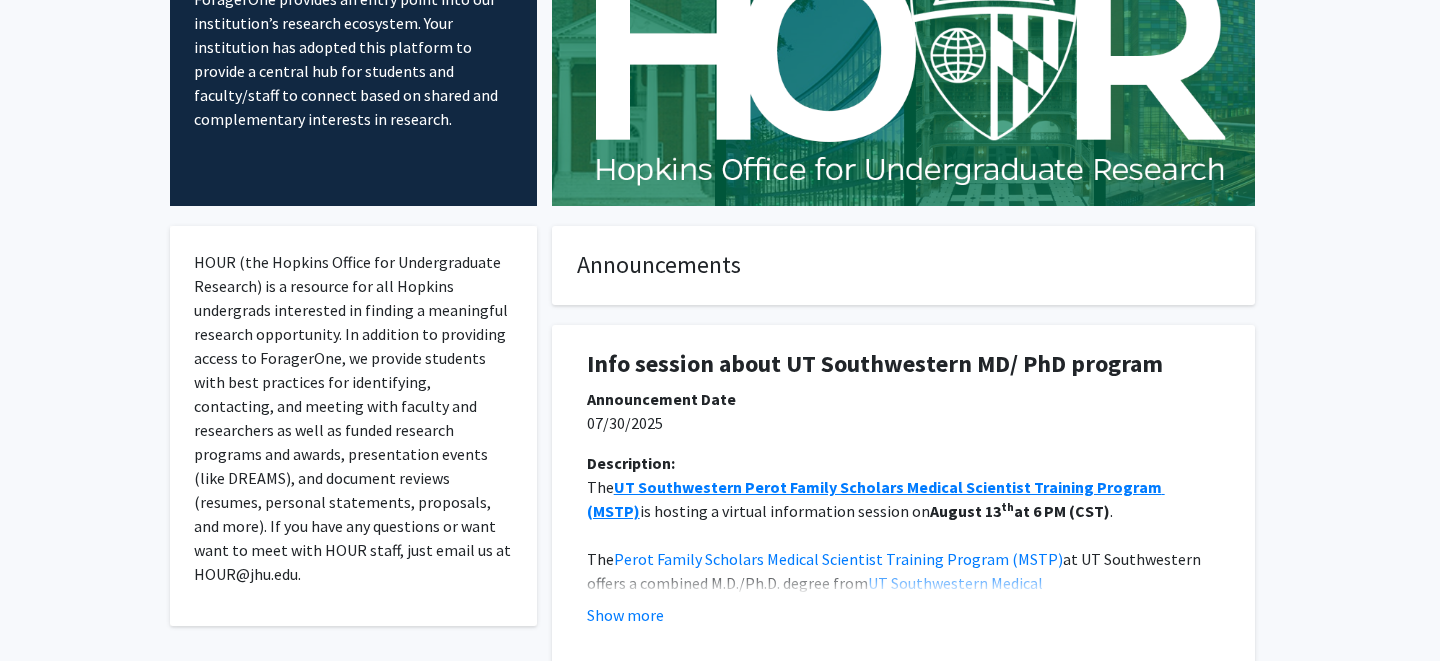 scroll, scrollTop: 0, scrollLeft: 0, axis: both 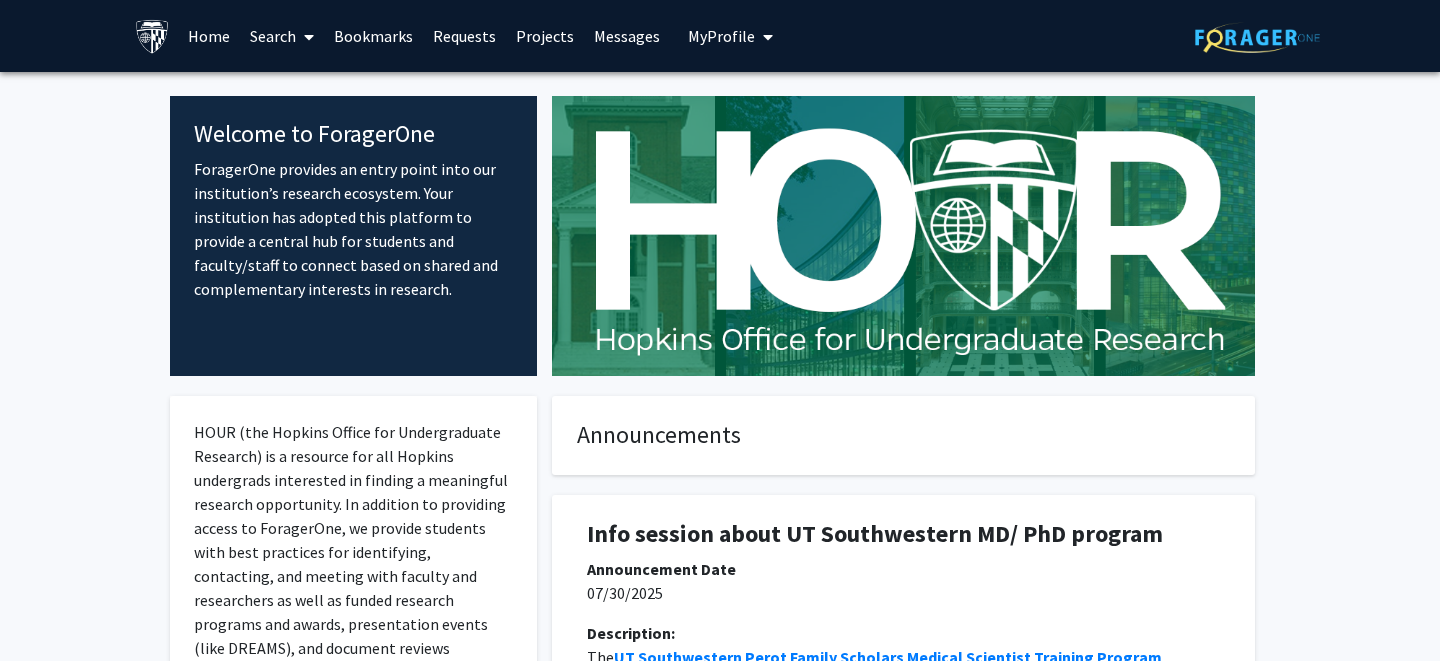 click at bounding box center (305, 37) 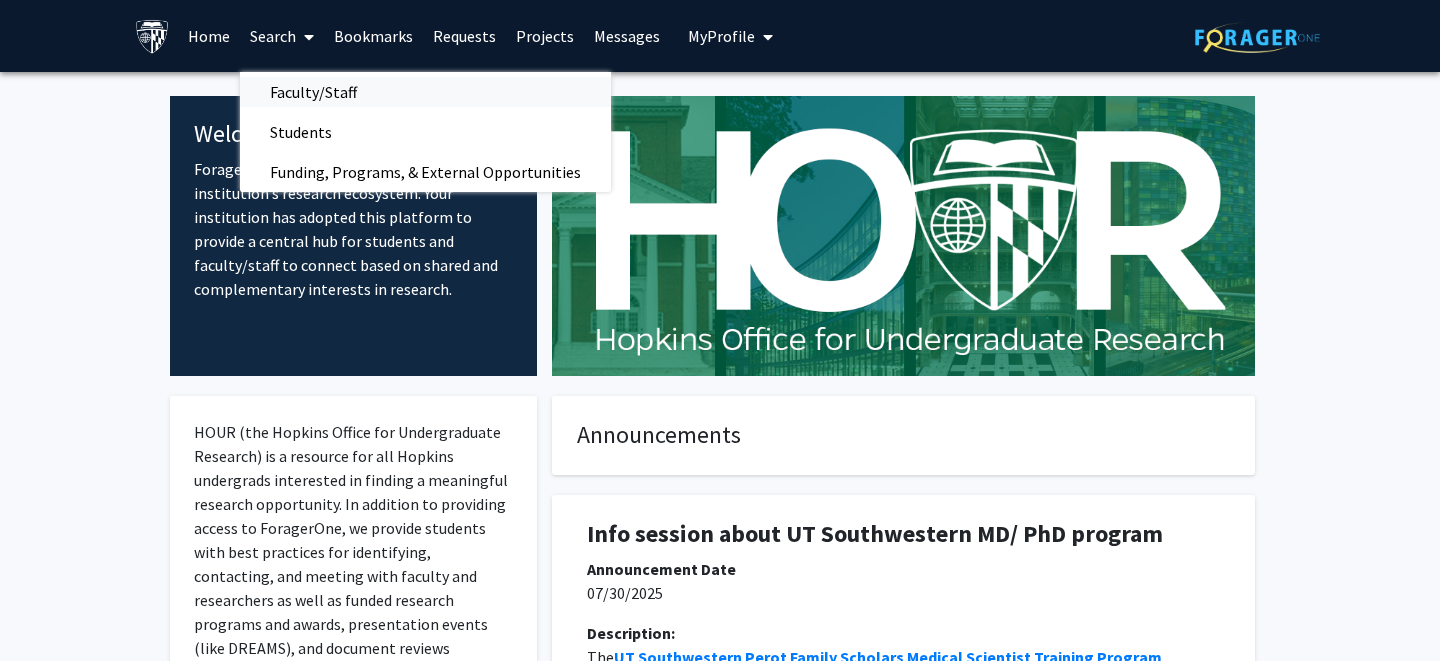 click on "Faculty/Staff" at bounding box center (313, 92) 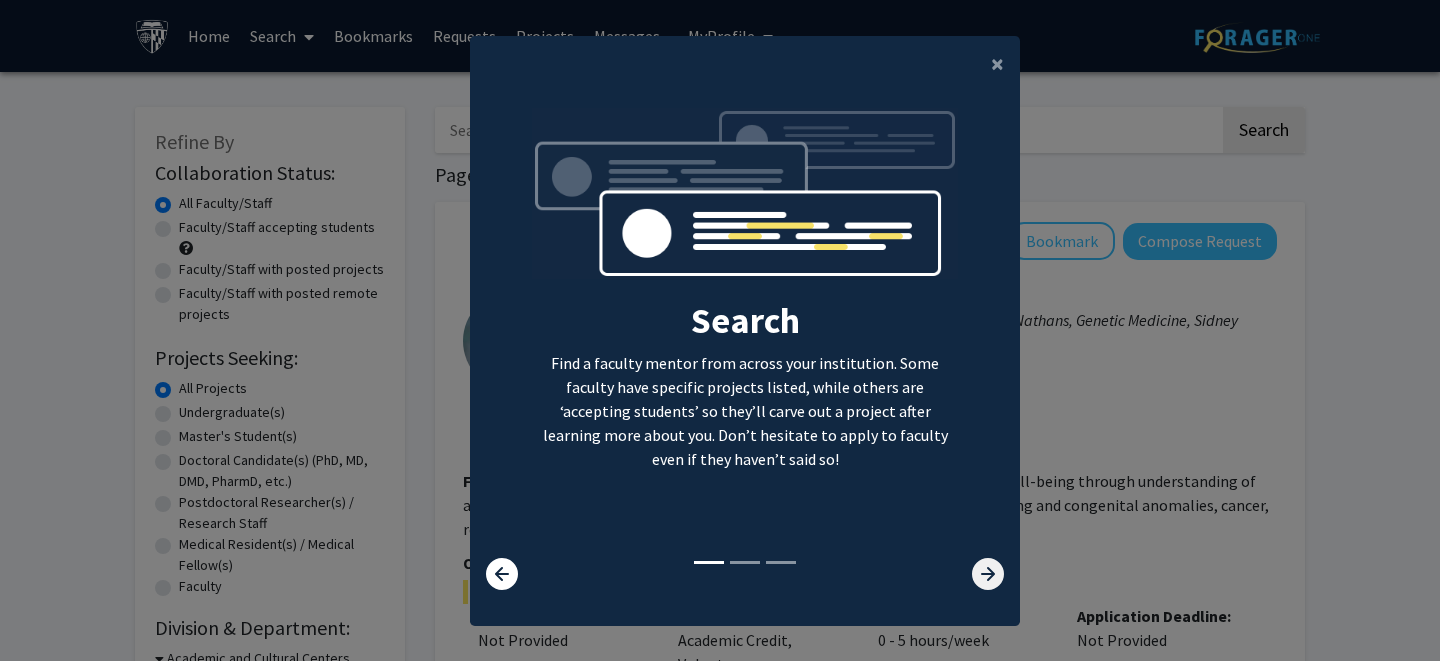 click 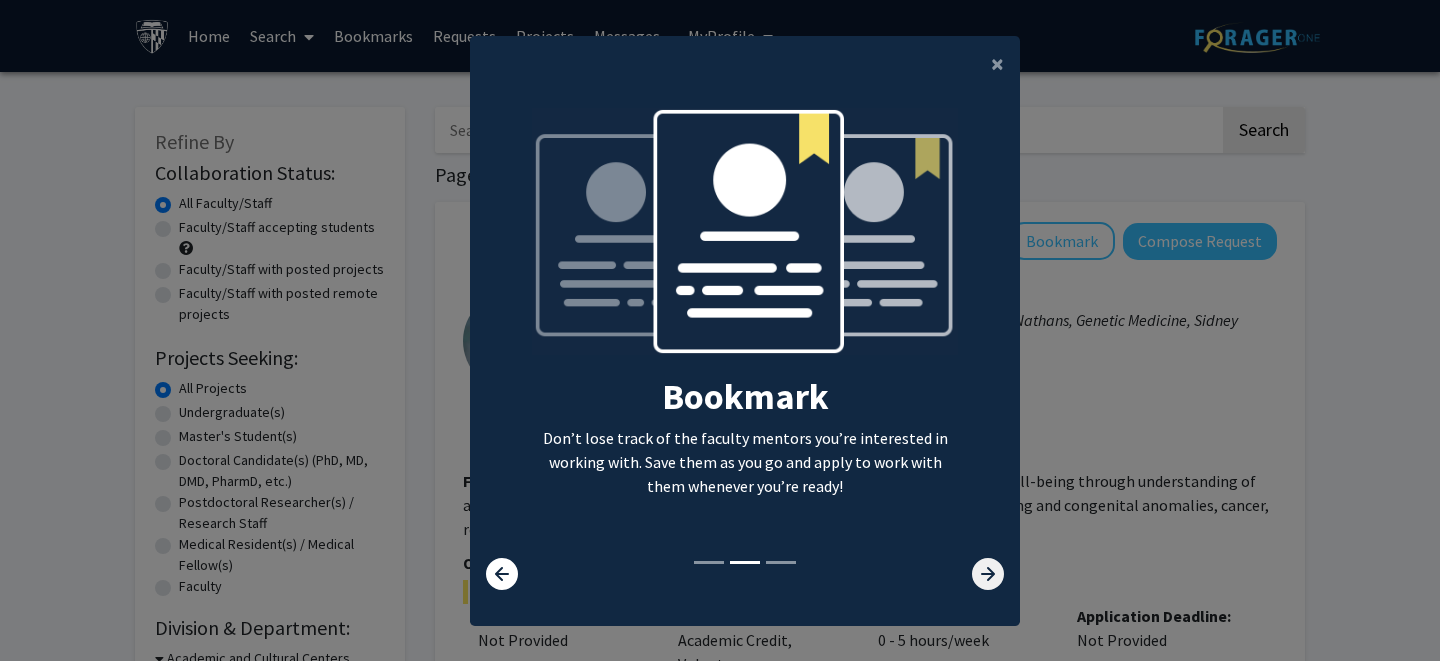 click 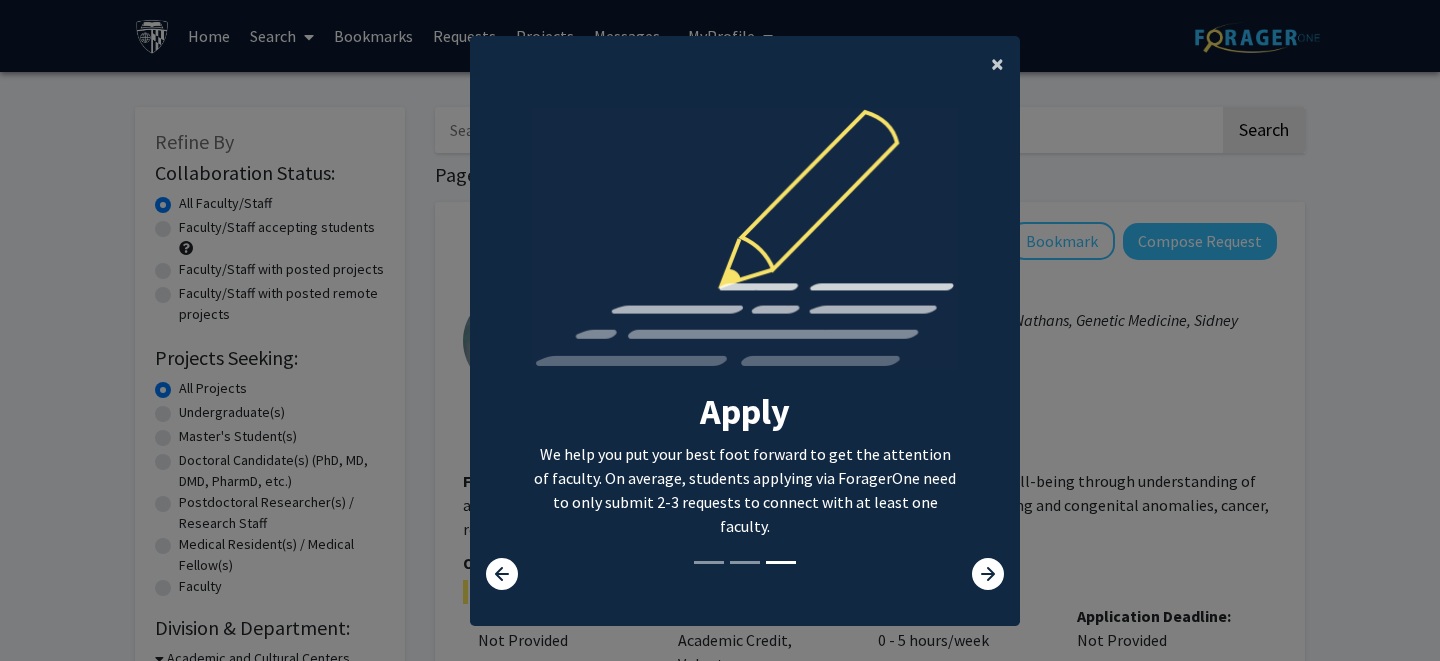 click on "×" 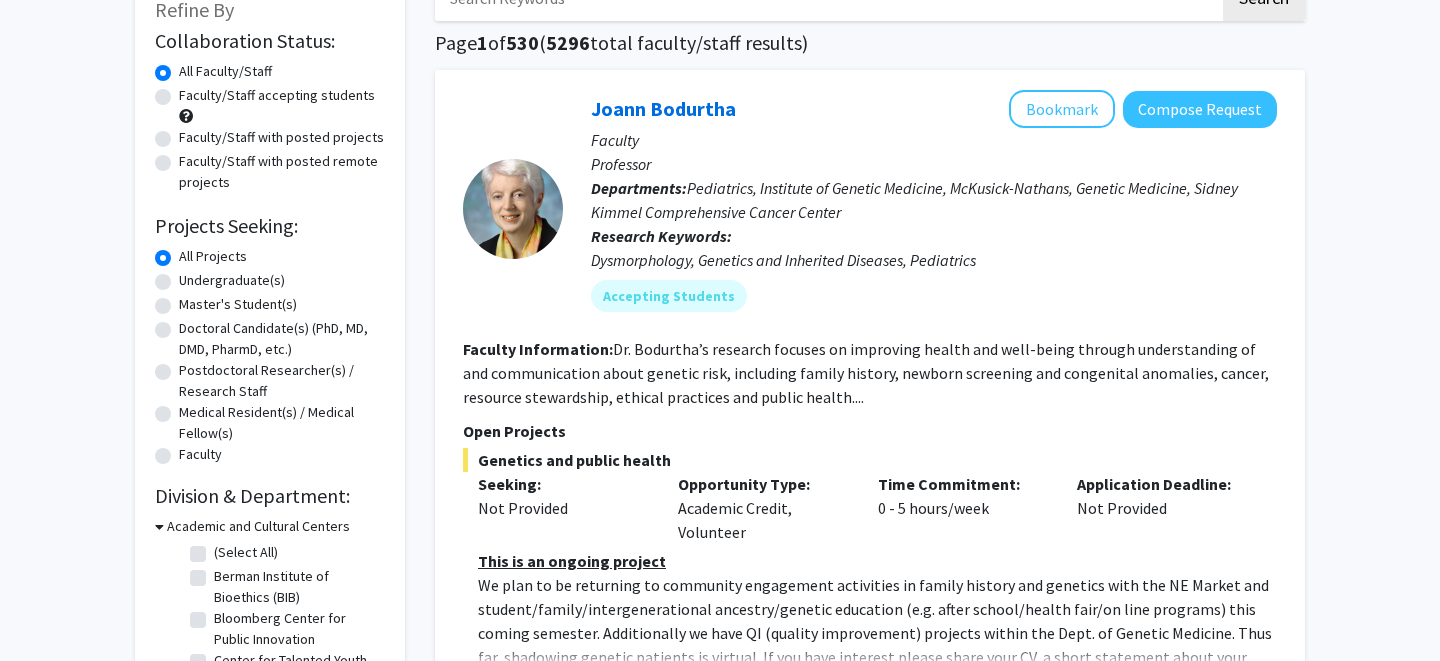 scroll, scrollTop: 139, scrollLeft: 0, axis: vertical 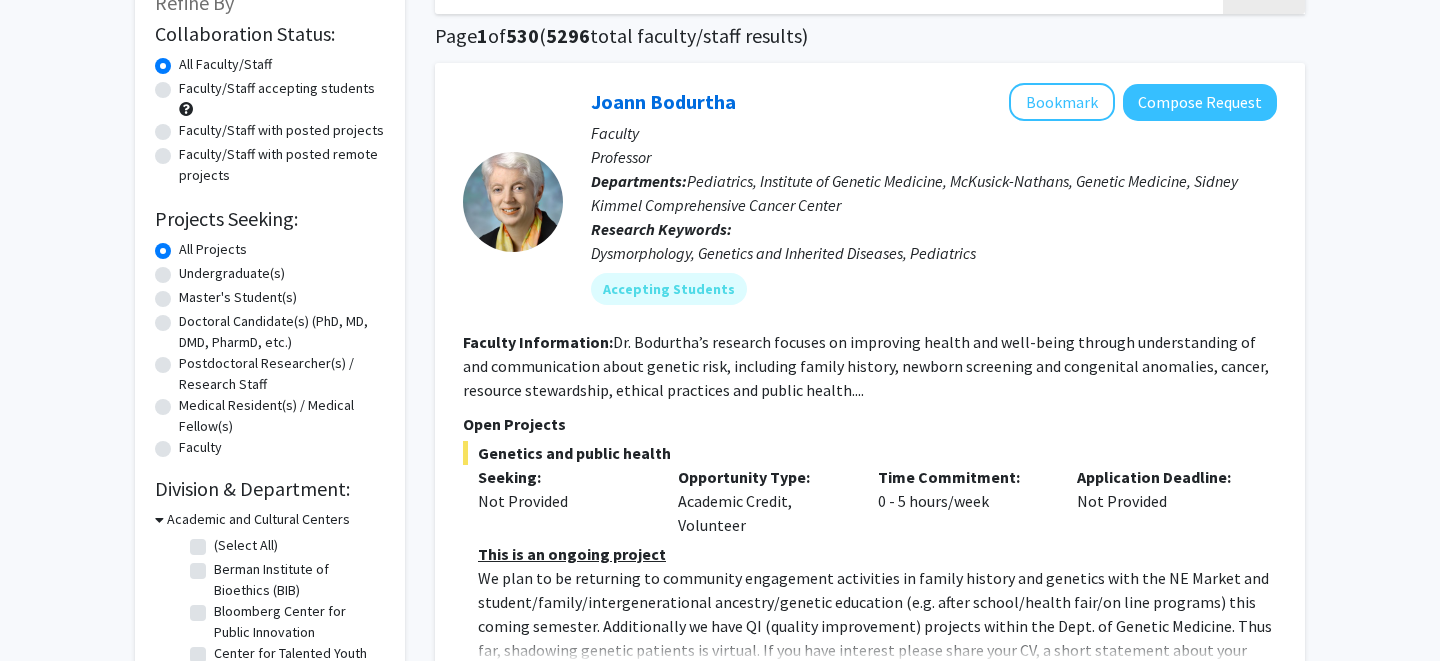click on "Undergraduate(s)" 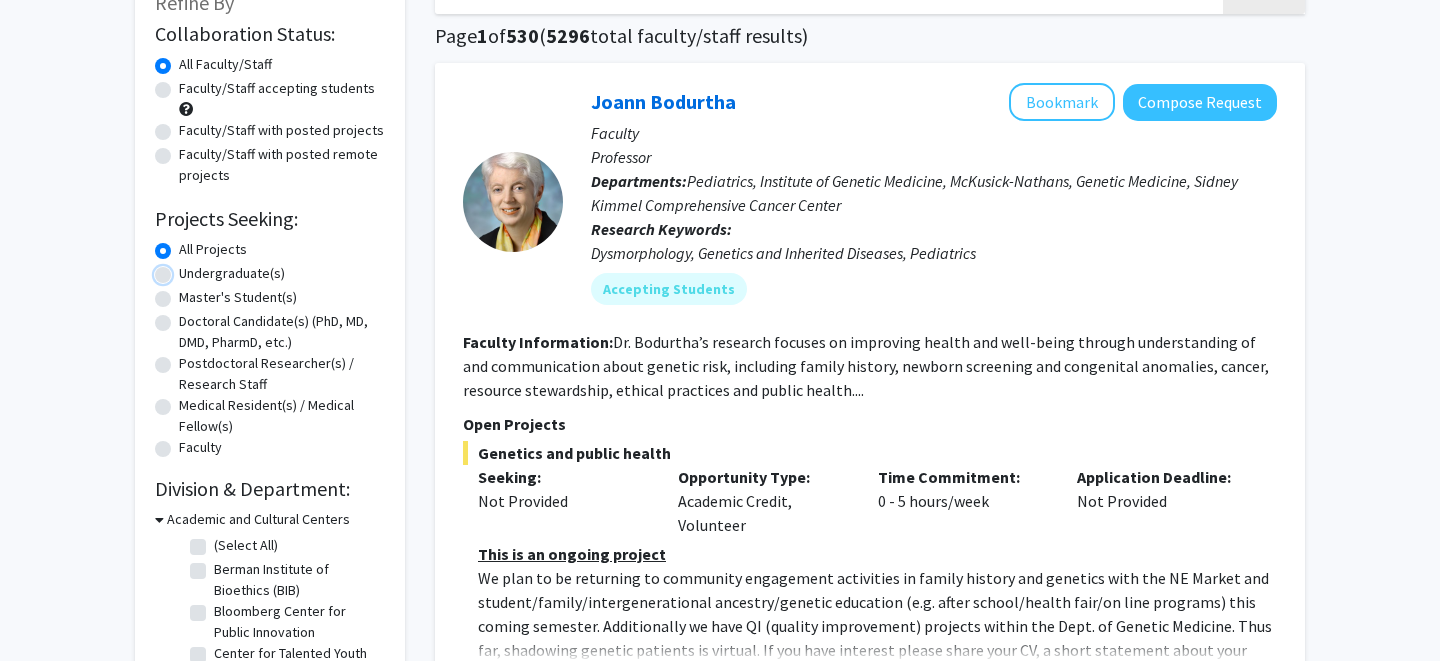 click on "Undergraduate(s)" at bounding box center (185, 269) 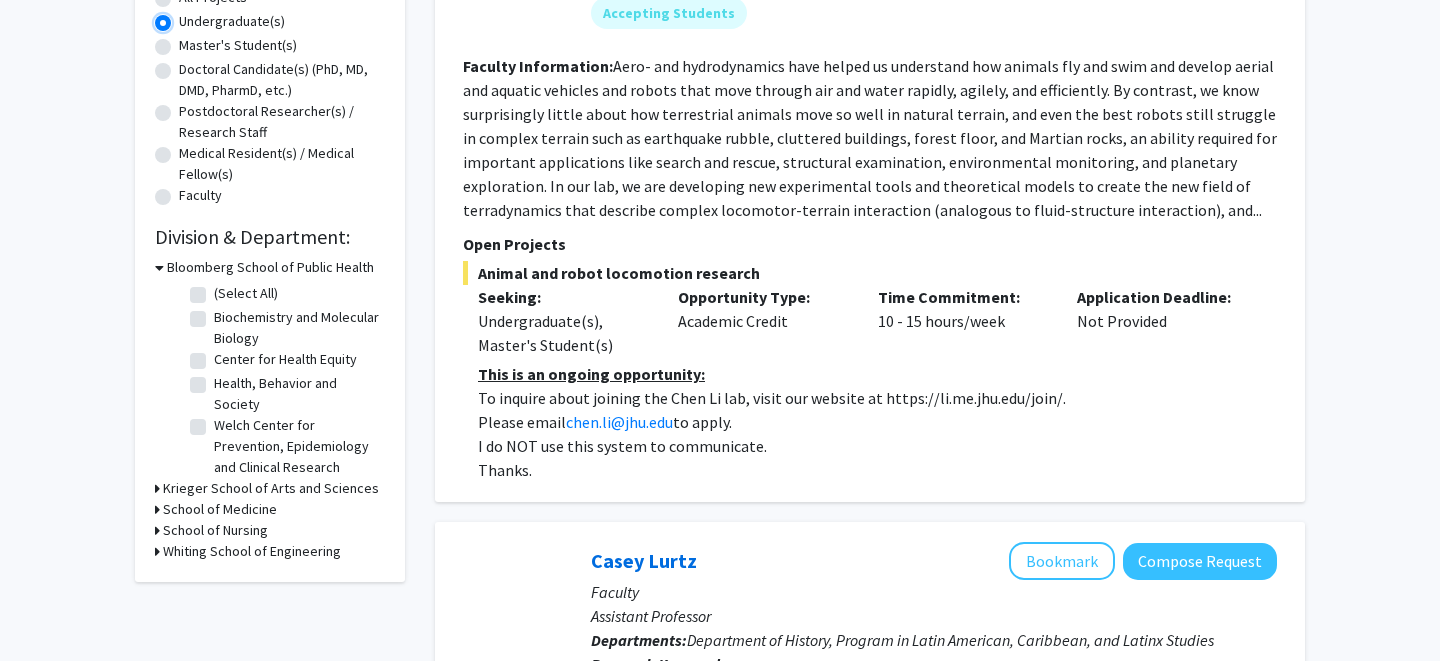 scroll, scrollTop: 394, scrollLeft: 0, axis: vertical 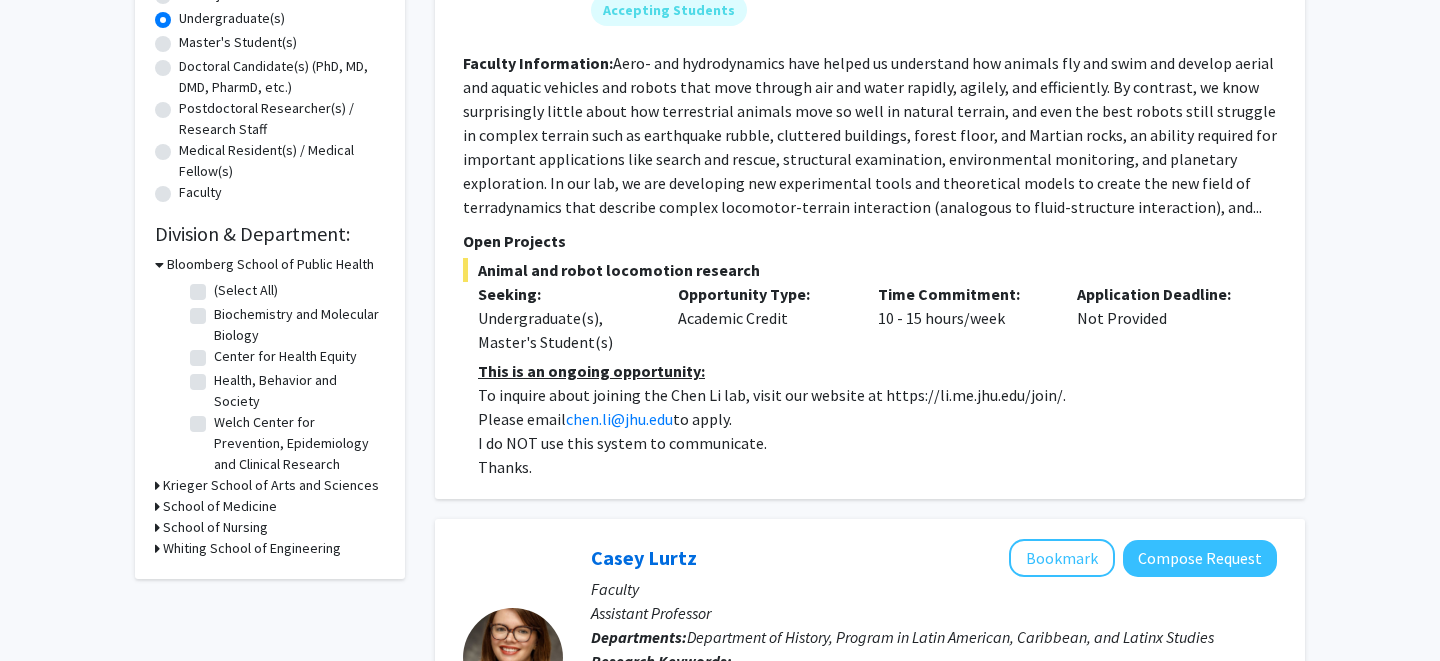 click on "Biochemistry and Molecular Biology" 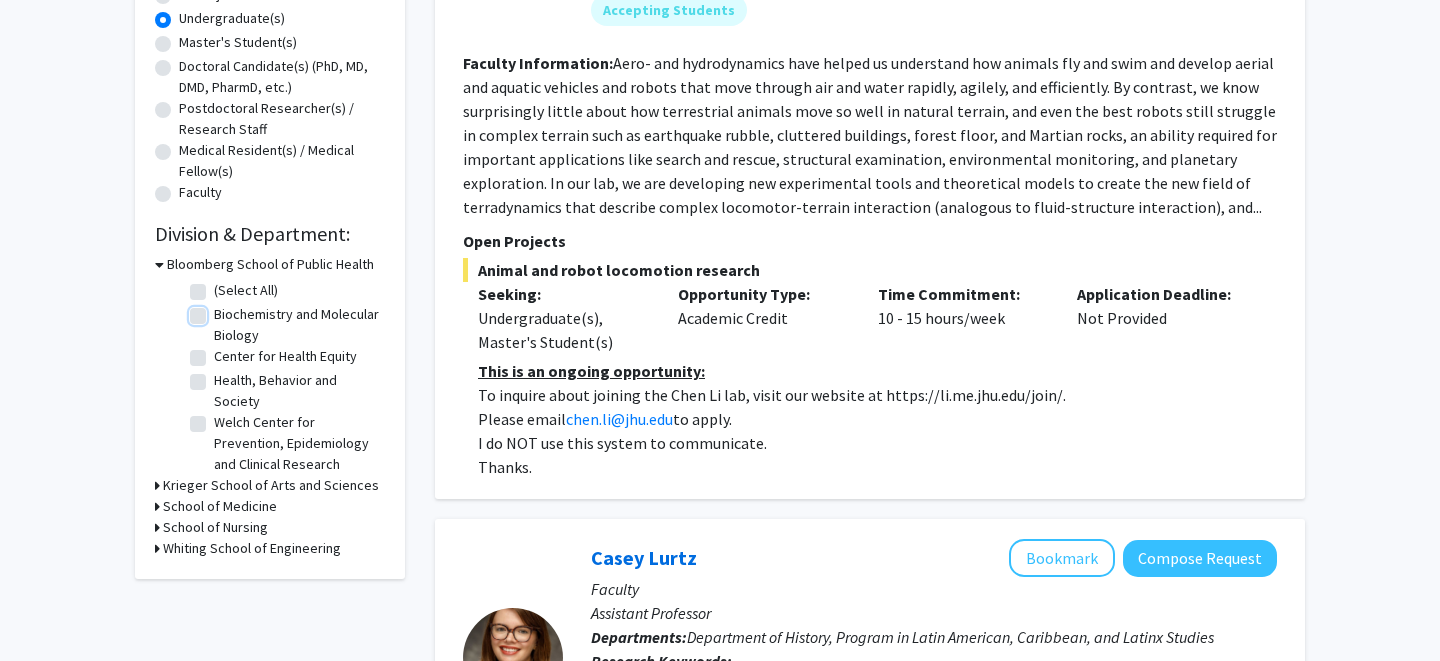 click on "Biochemistry and Molecular Biology" at bounding box center [220, 310] 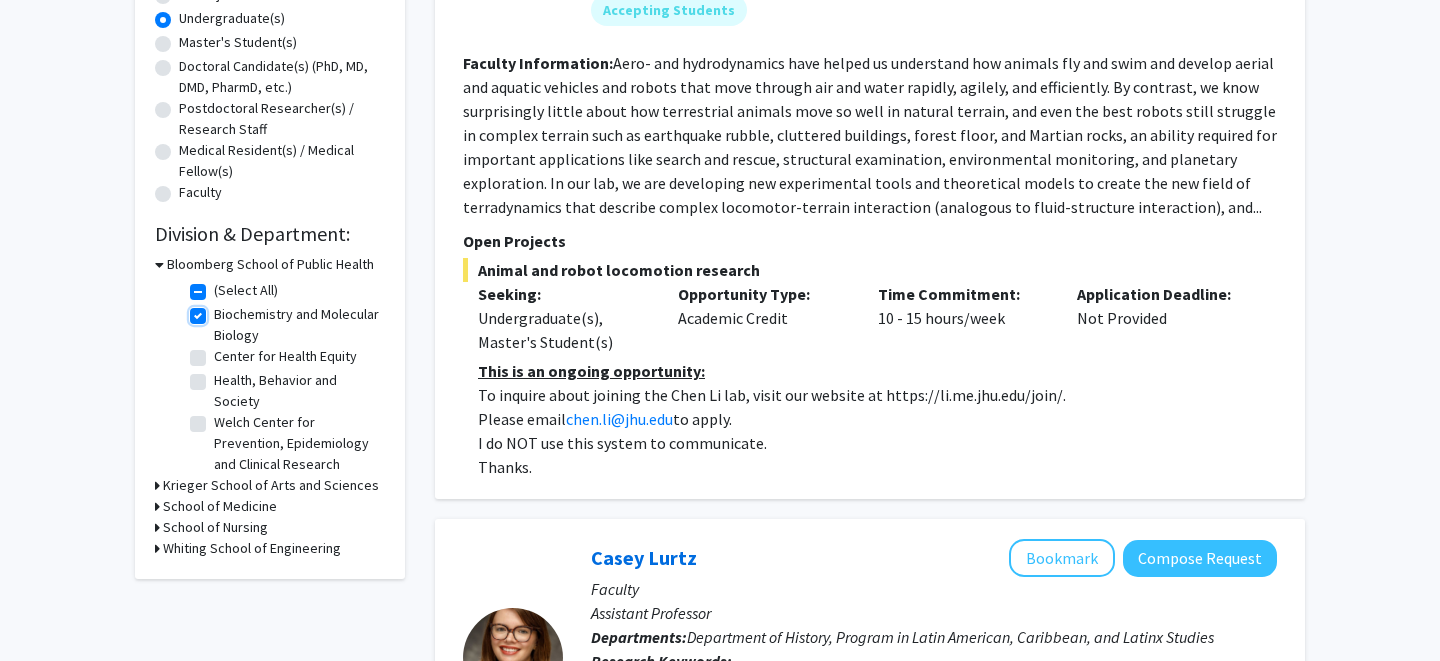 checkbox on "true" 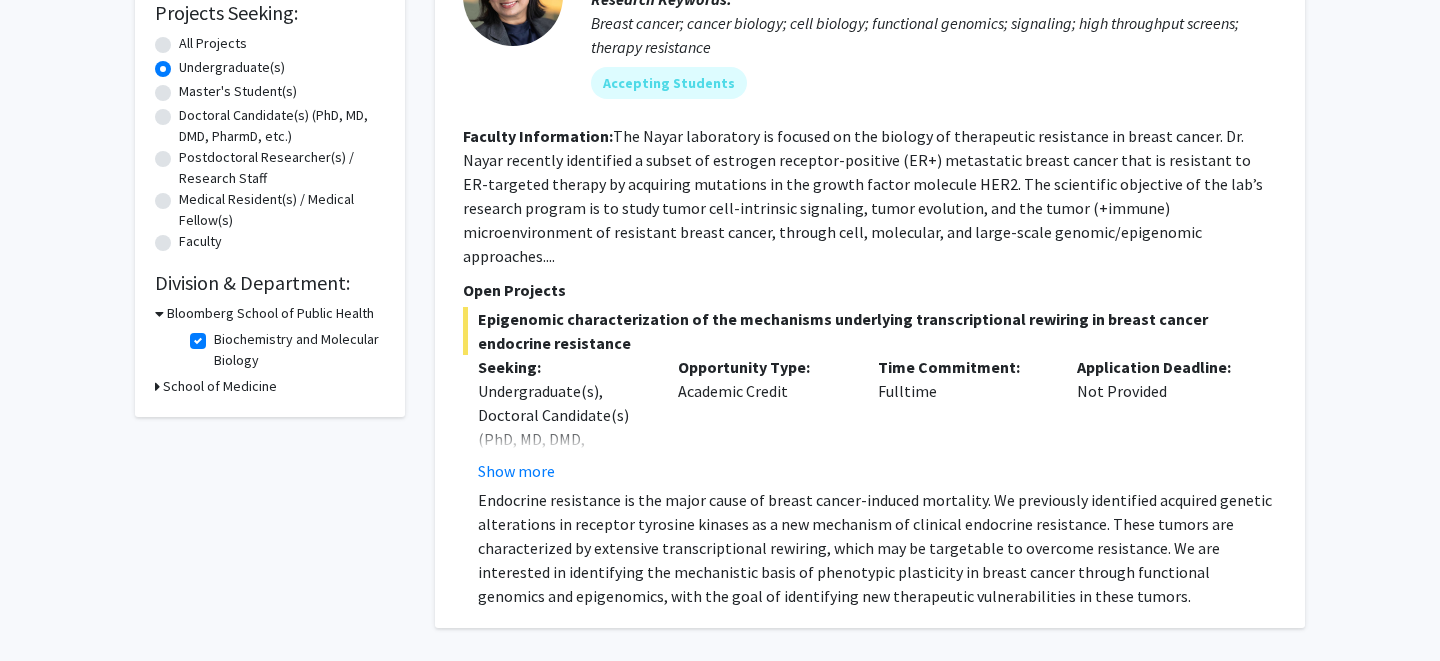scroll, scrollTop: 394, scrollLeft: 0, axis: vertical 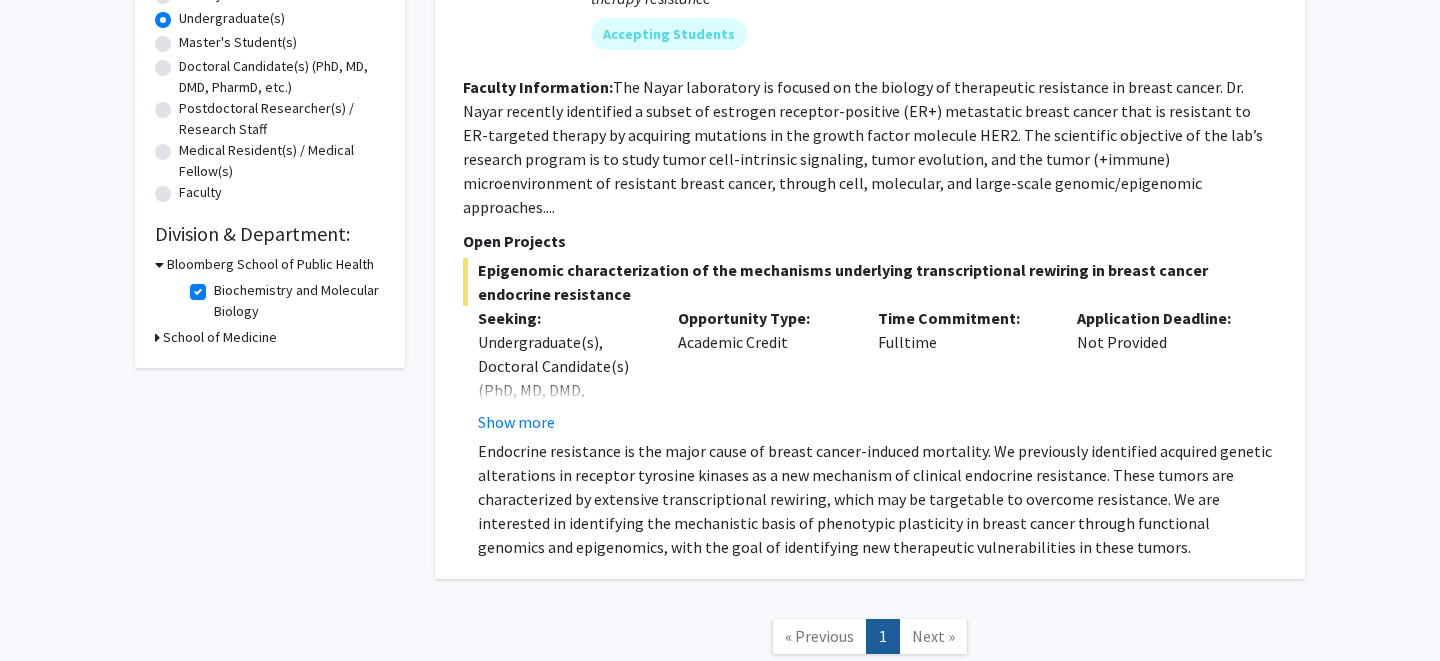 click on "School of Medicine" 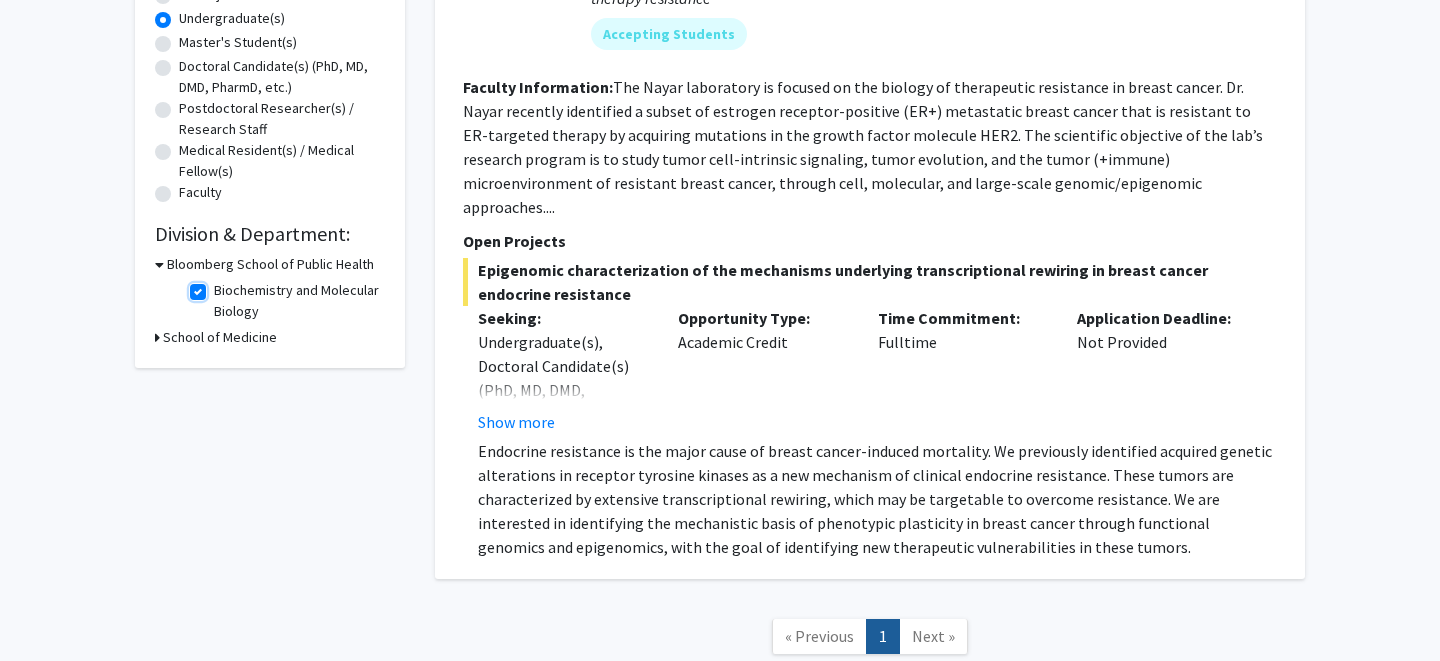 click on "Biochemistry and Molecular Biology" at bounding box center (220, 286) 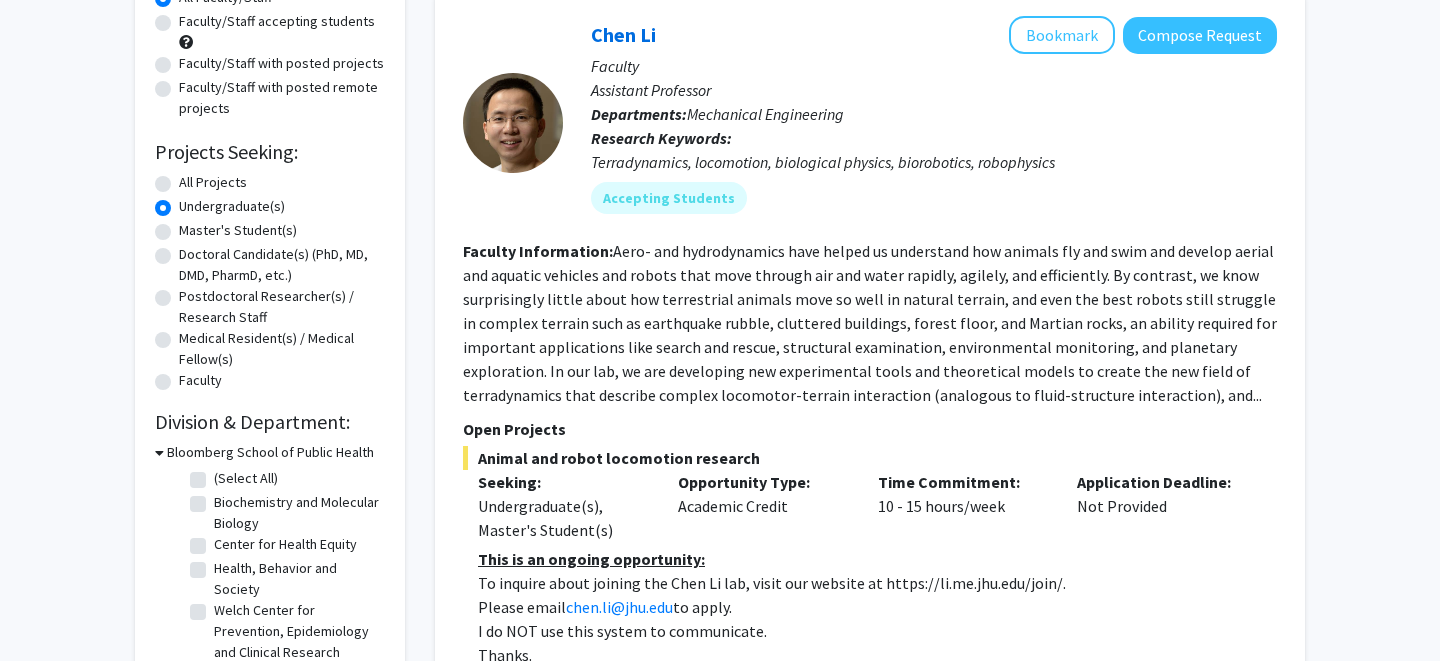 scroll, scrollTop: 236, scrollLeft: 0, axis: vertical 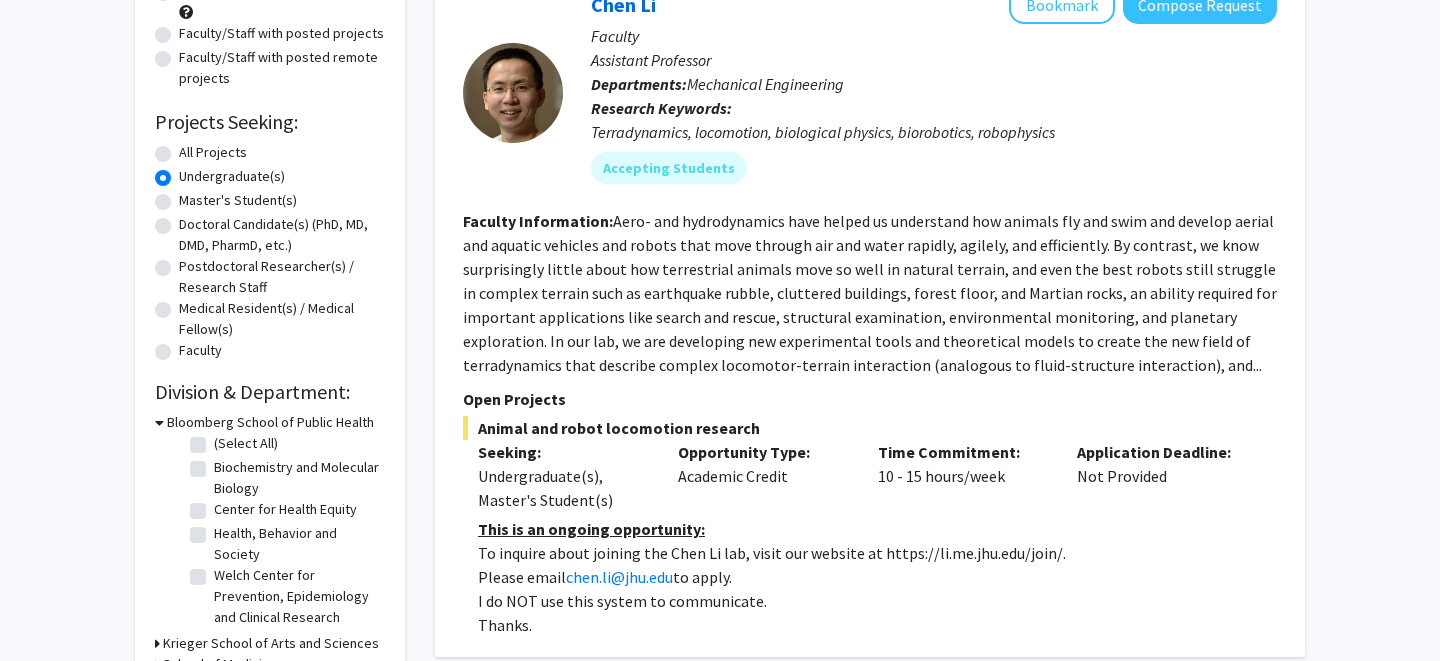 click on "(Select All)" 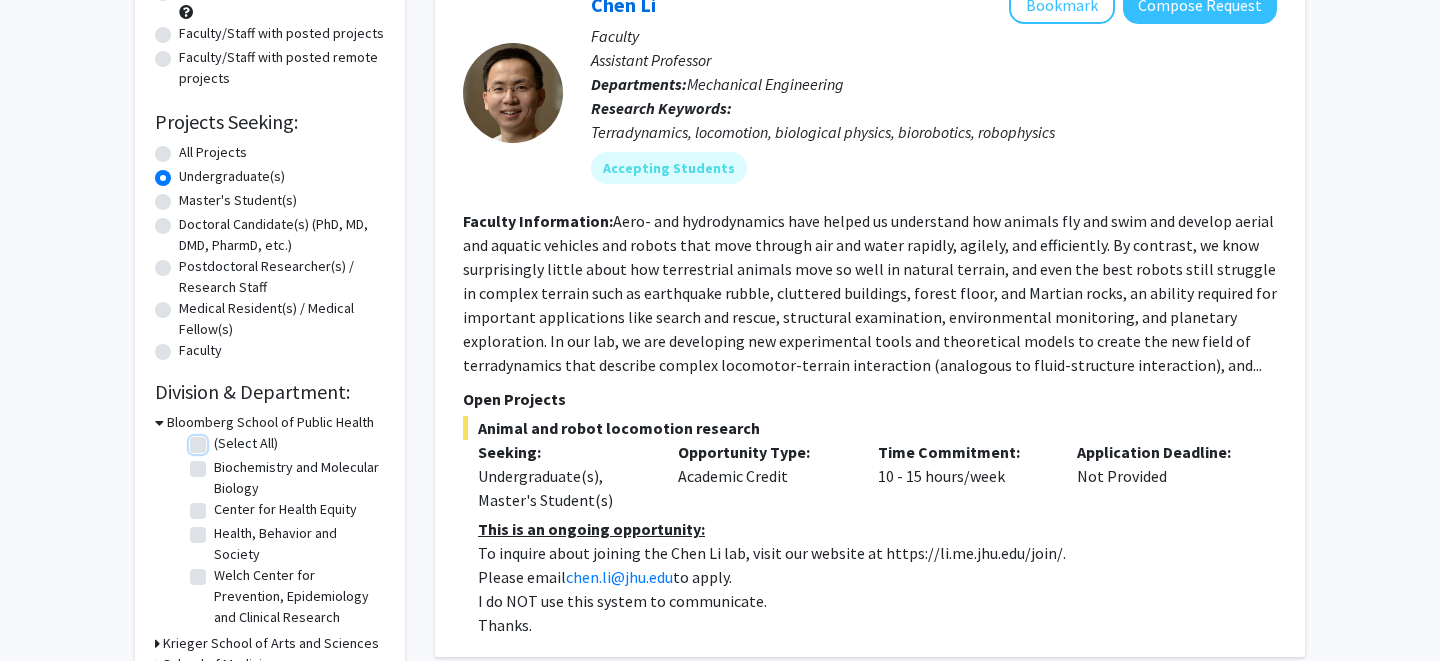 click on "(Select All)" at bounding box center (220, 439) 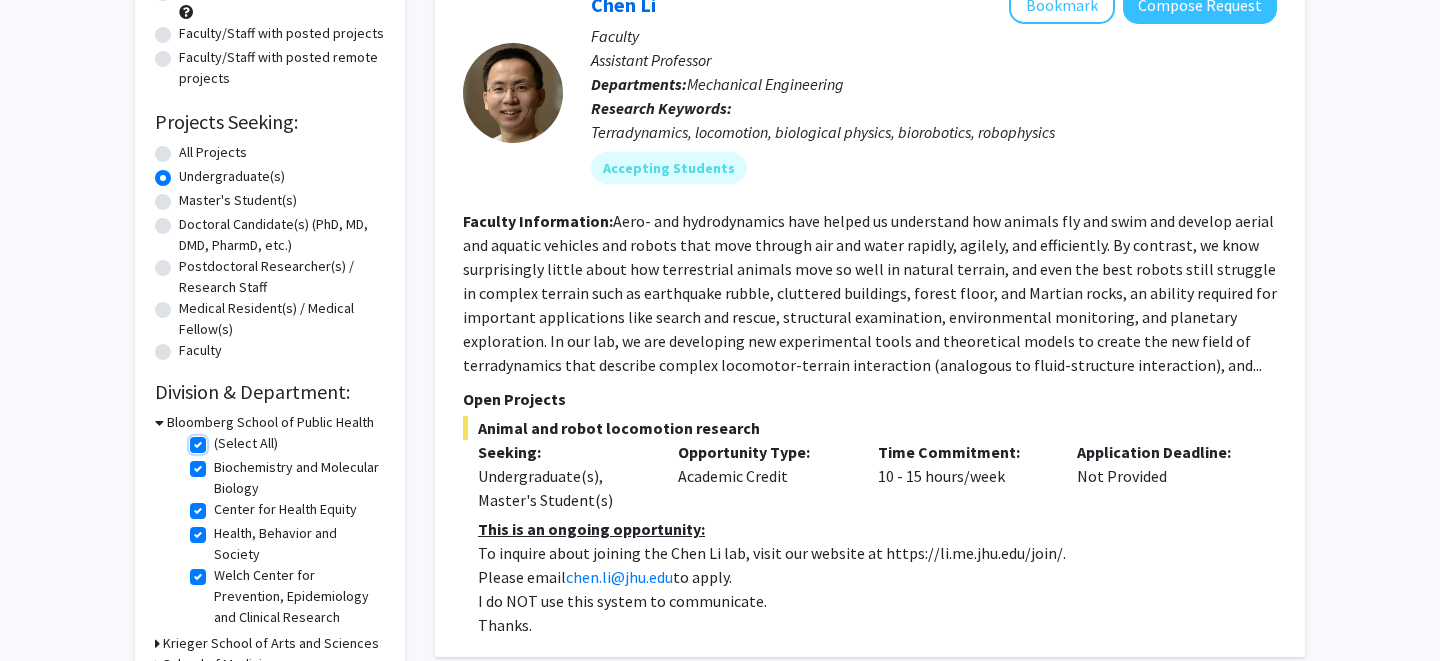 checkbox on "true" 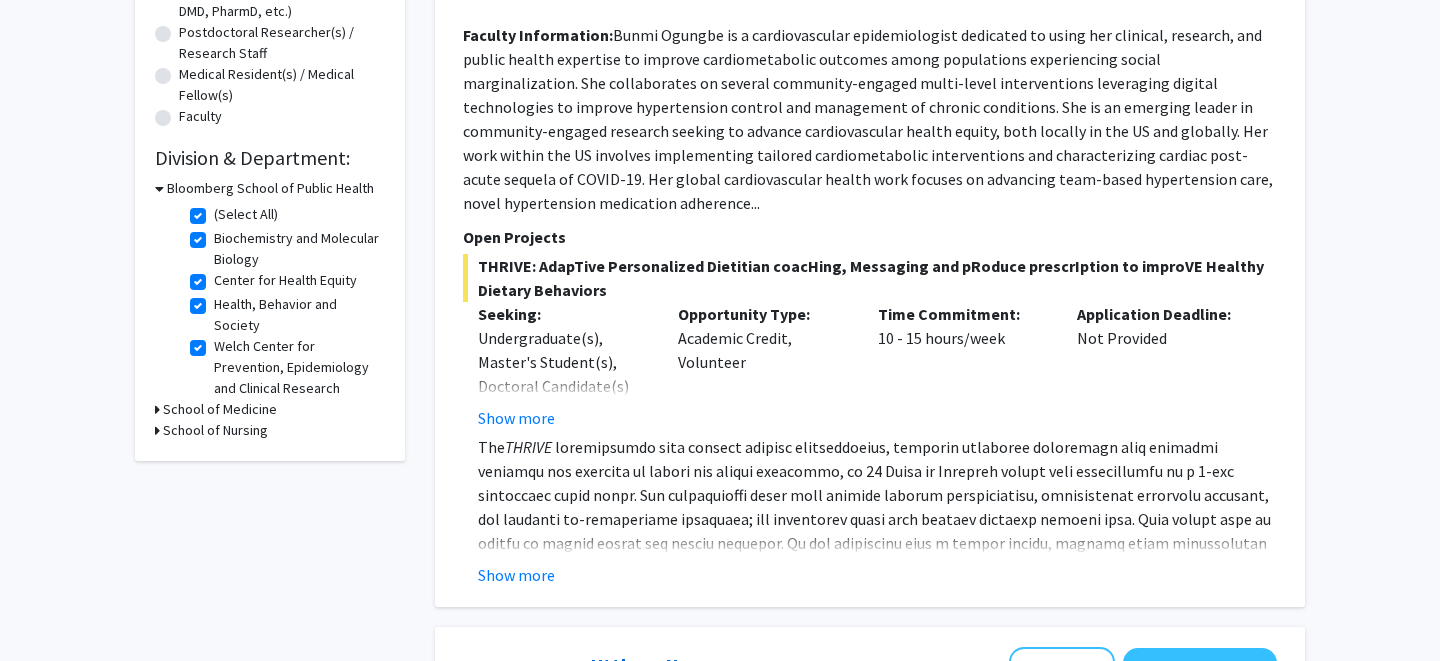 scroll, scrollTop: 472, scrollLeft: 0, axis: vertical 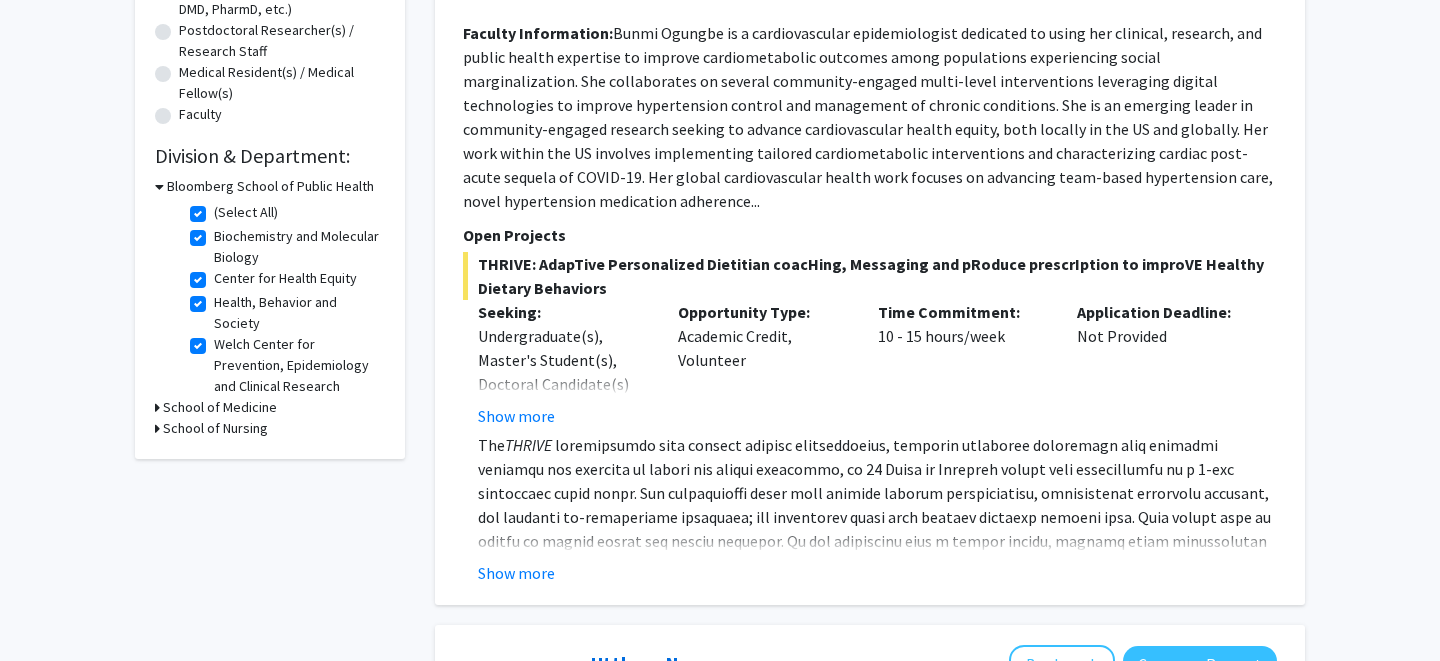 click on "(Select All)" 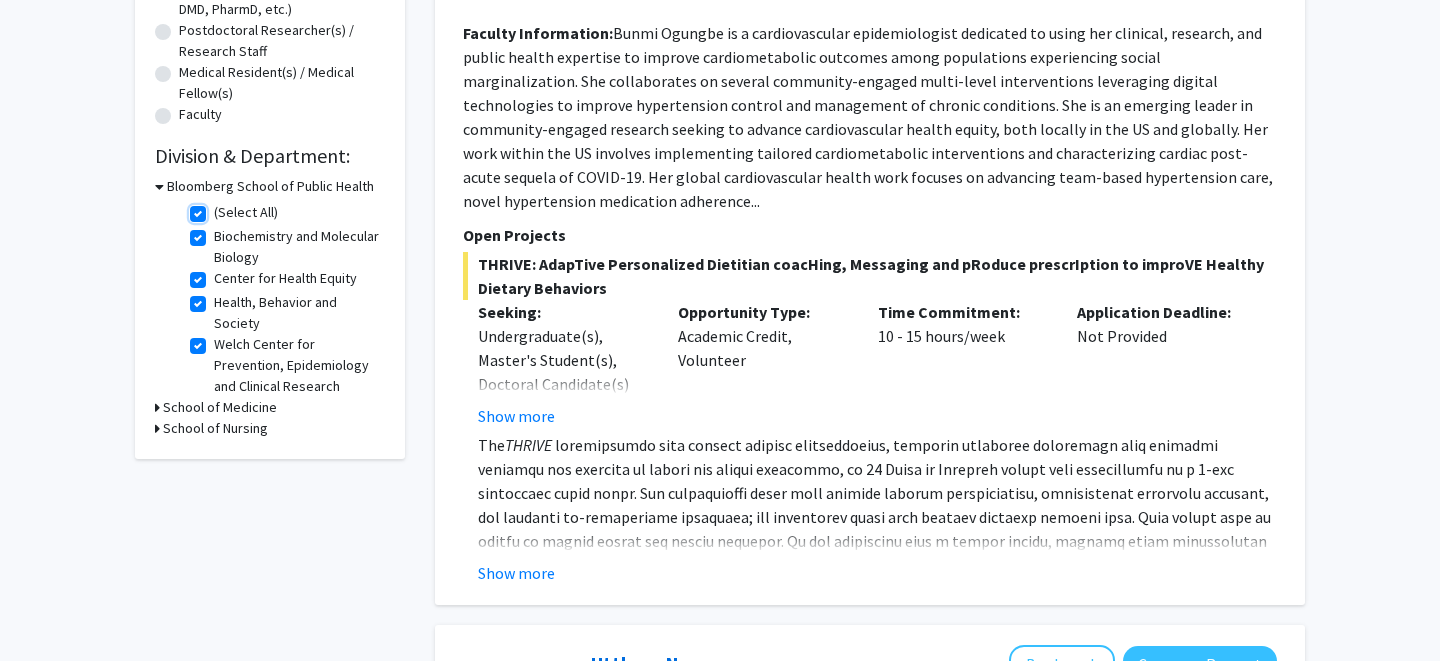click on "(Select All)" at bounding box center [220, 208] 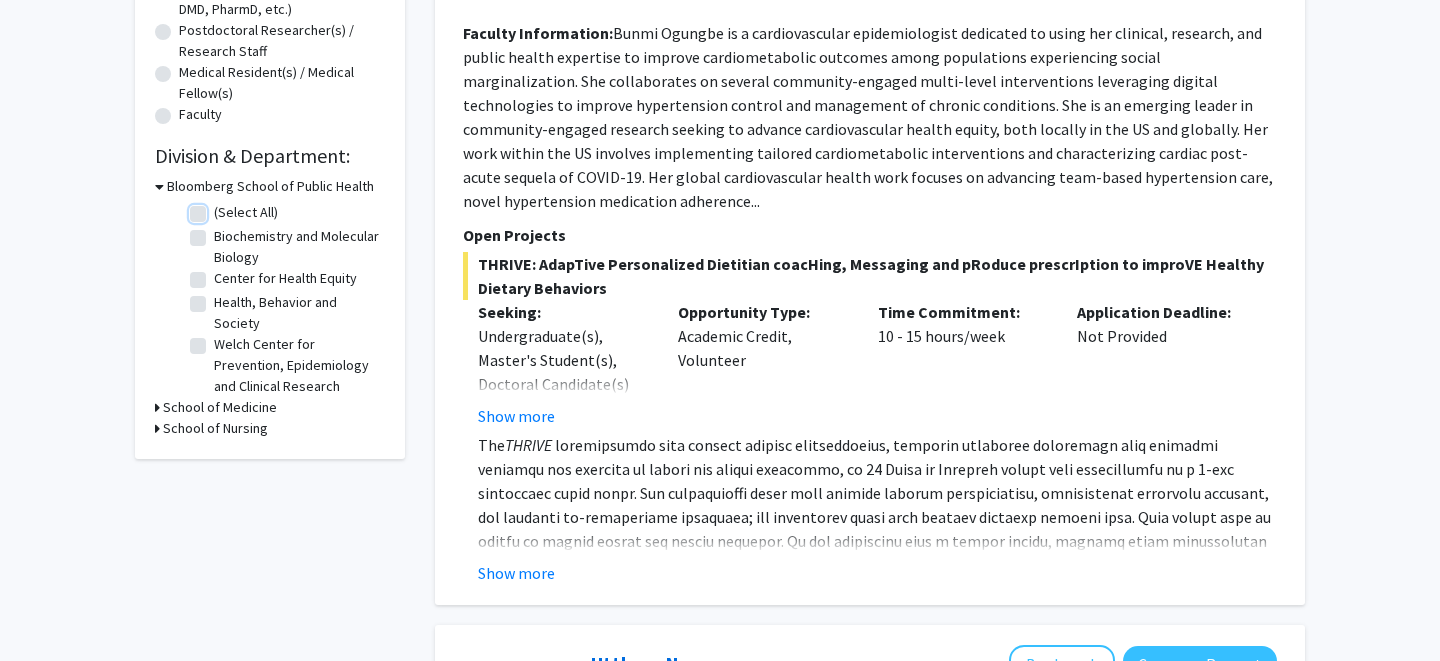 checkbox on "false" 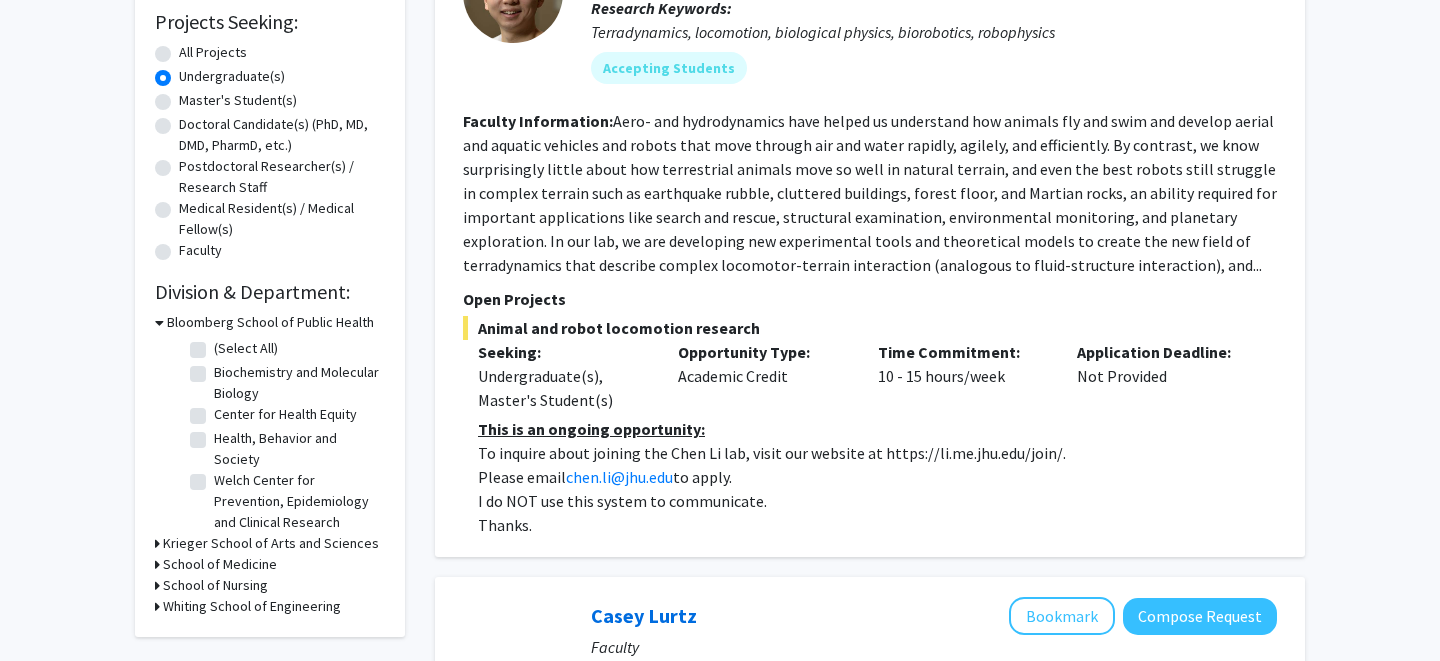 scroll, scrollTop: 397, scrollLeft: 0, axis: vertical 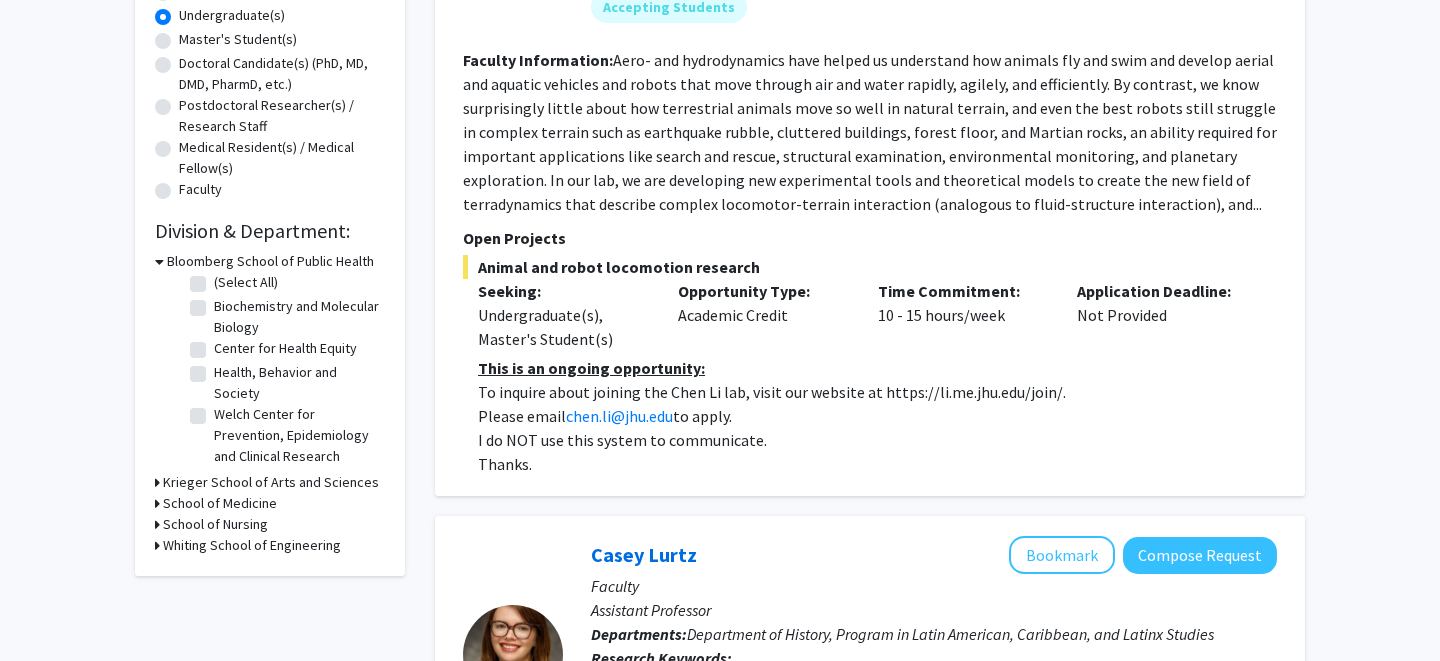 click on "Krieger School of Arts and Sciences" at bounding box center [271, 482] 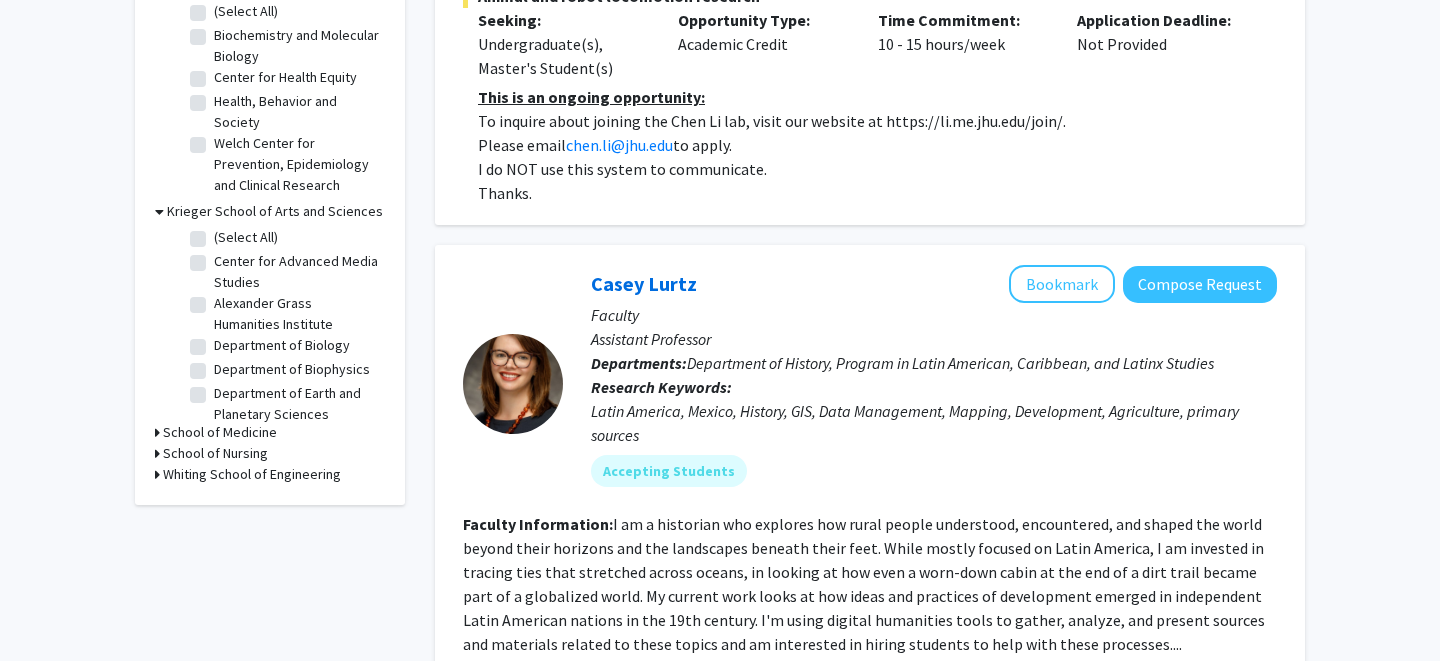 scroll, scrollTop: 635, scrollLeft: 0, axis: vertical 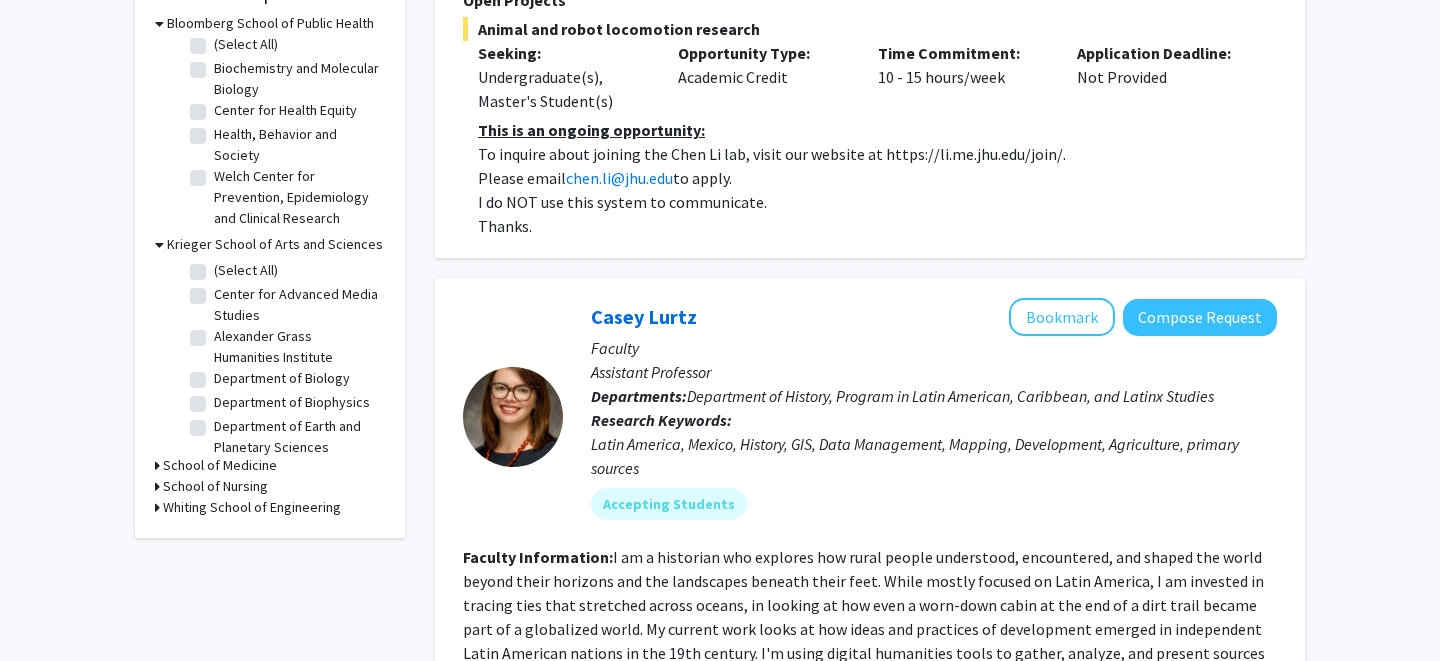 click on "Department of Biology" 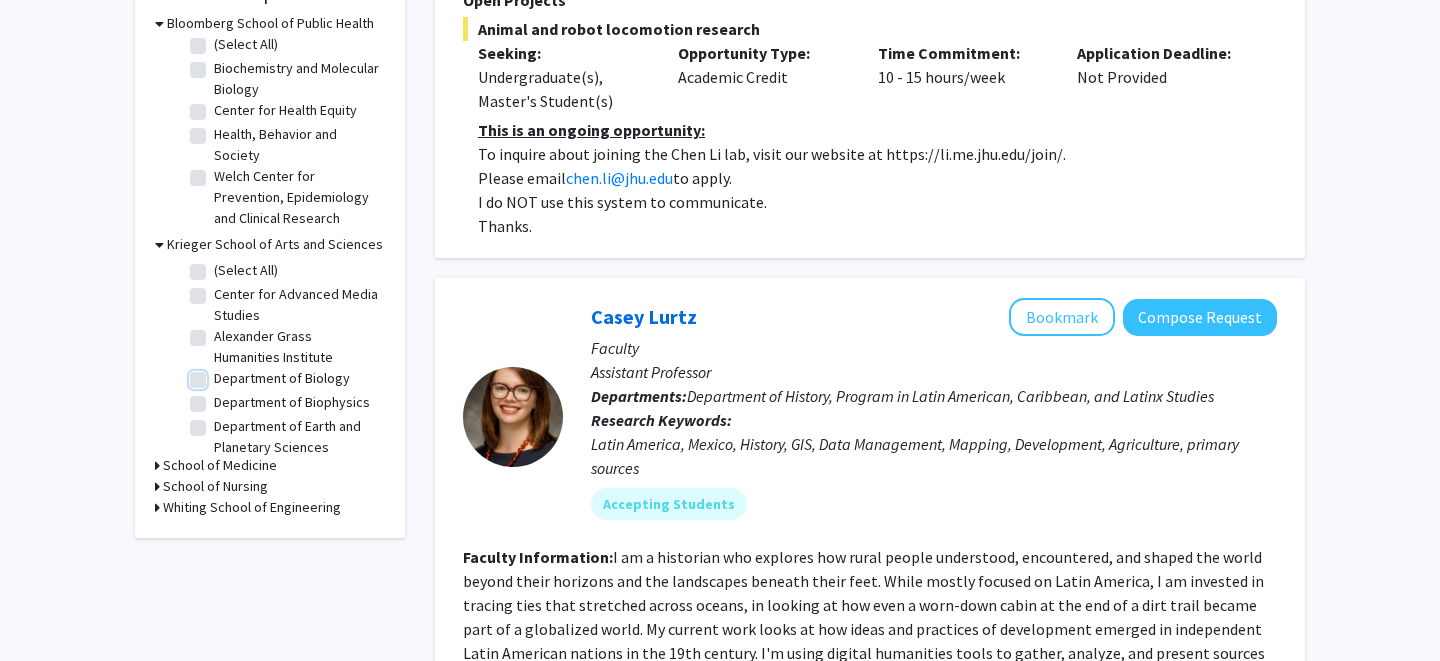 click on "Department of Biology" at bounding box center [220, 374] 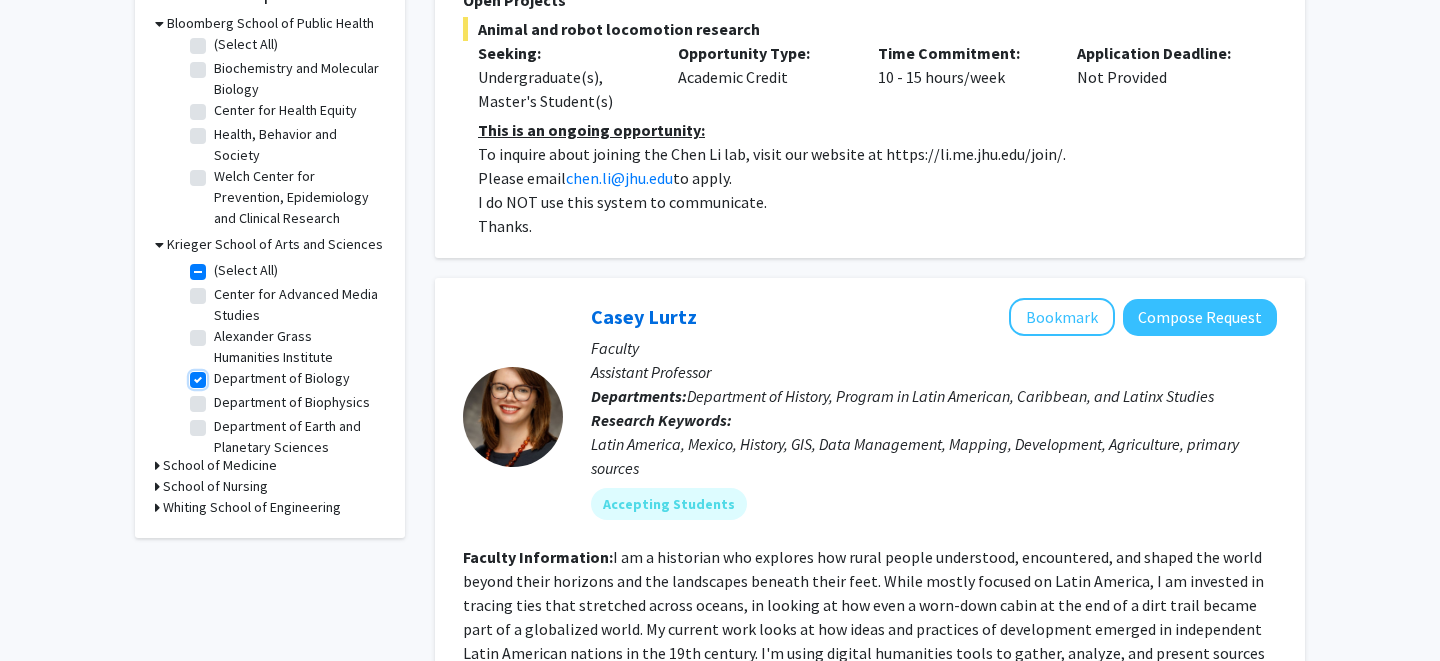 checkbox on "true" 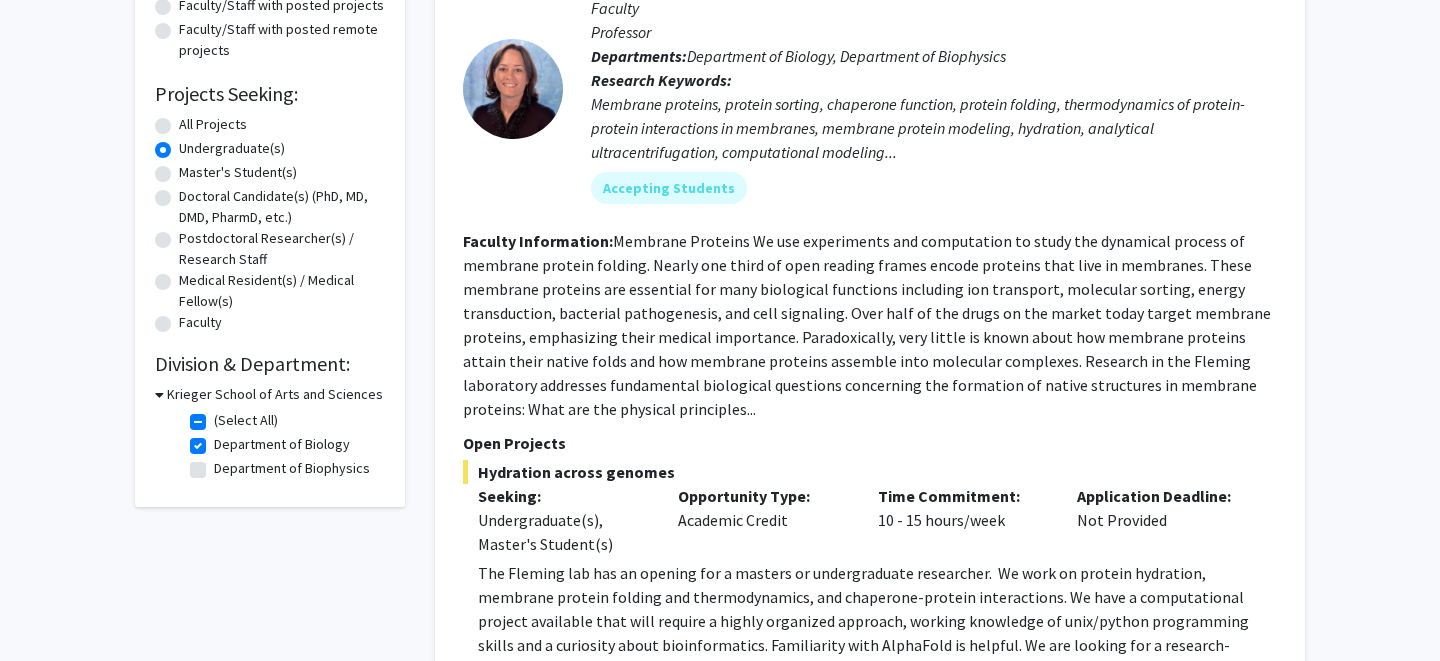 scroll, scrollTop: 283, scrollLeft: 0, axis: vertical 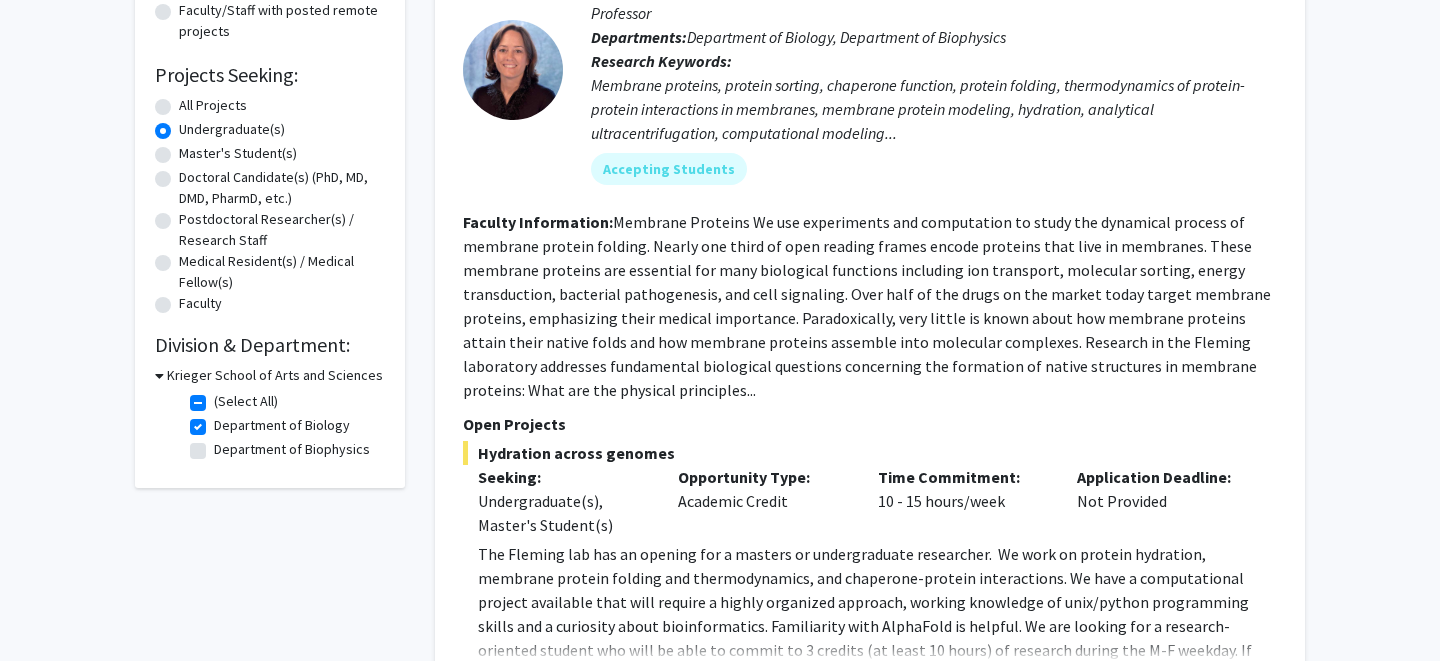 click on "Department of Biophysics" 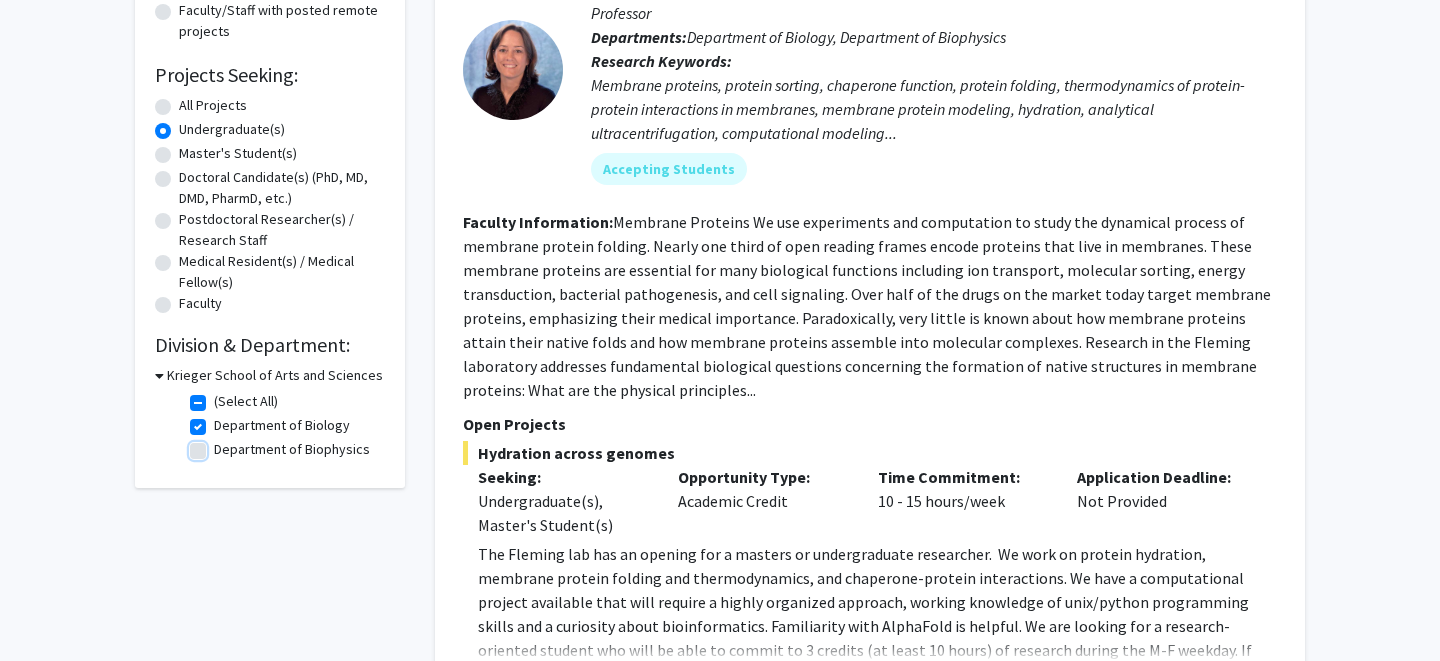 click on "Department of Biophysics" at bounding box center (220, 445) 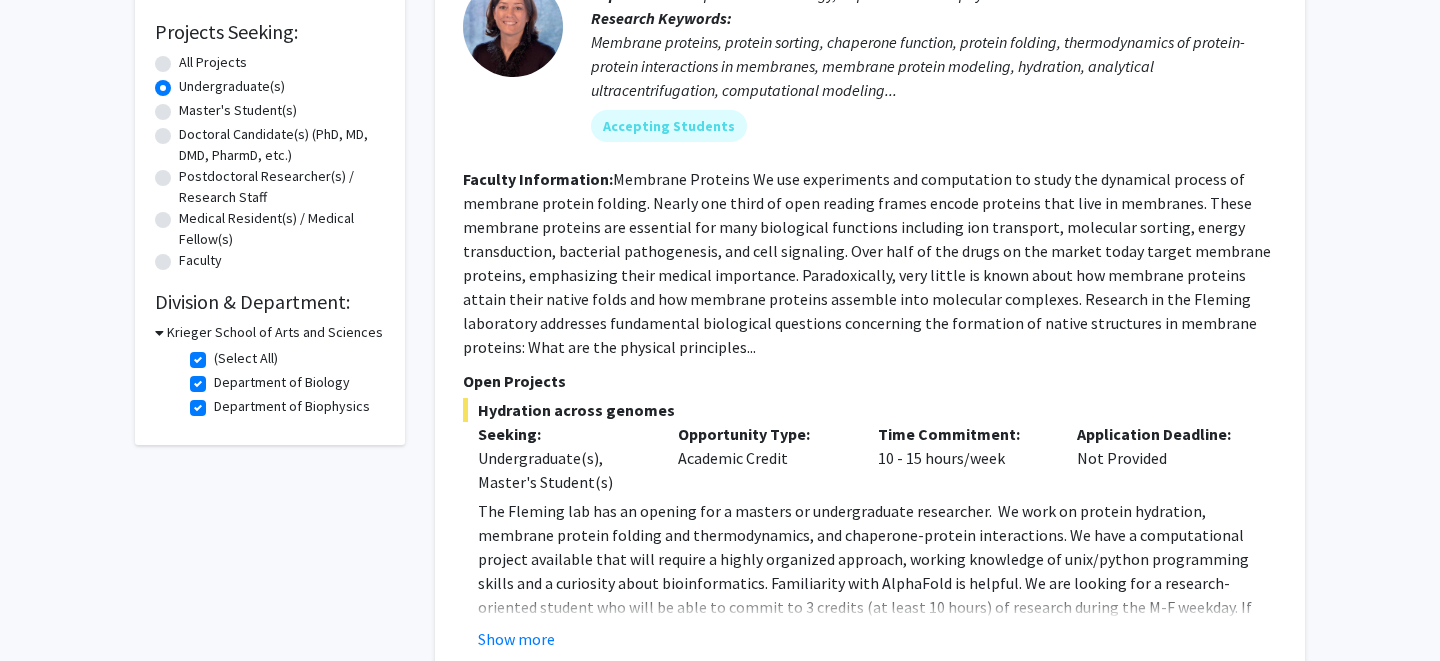scroll, scrollTop: 325, scrollLeft: 0, axis: vertical 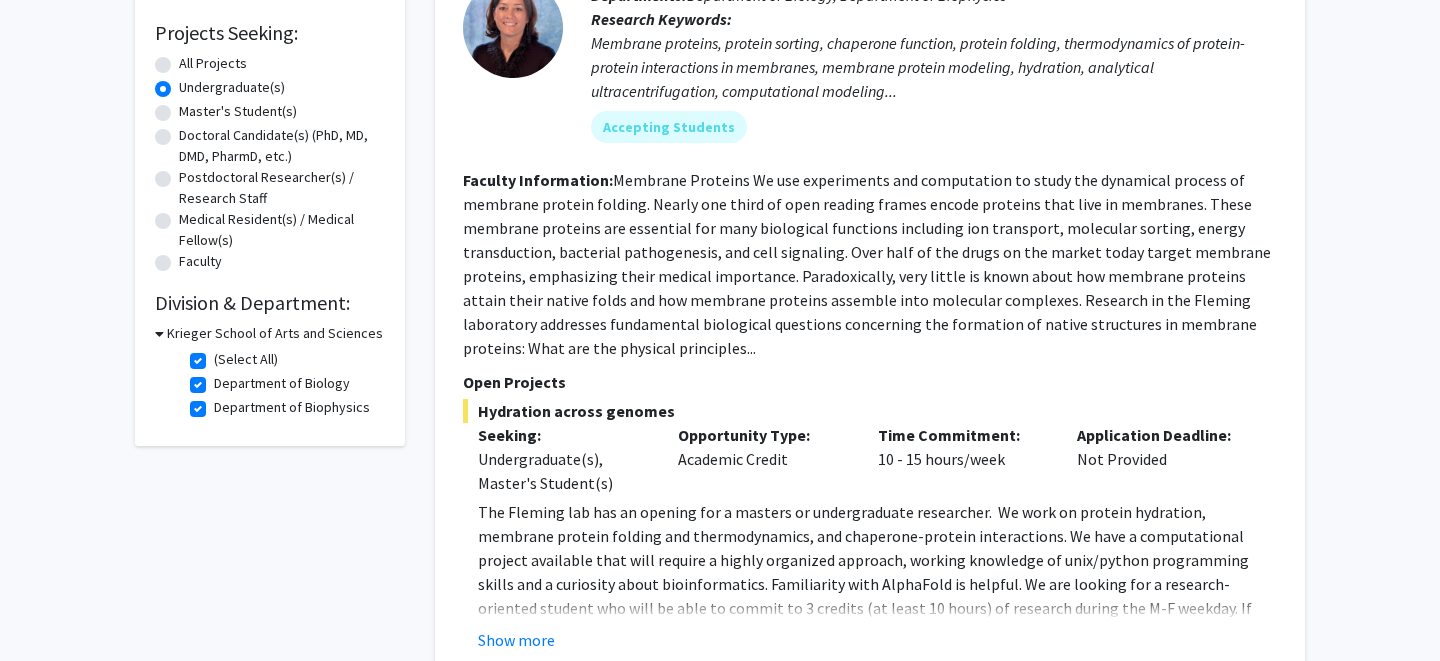 click on "Department of Biology" 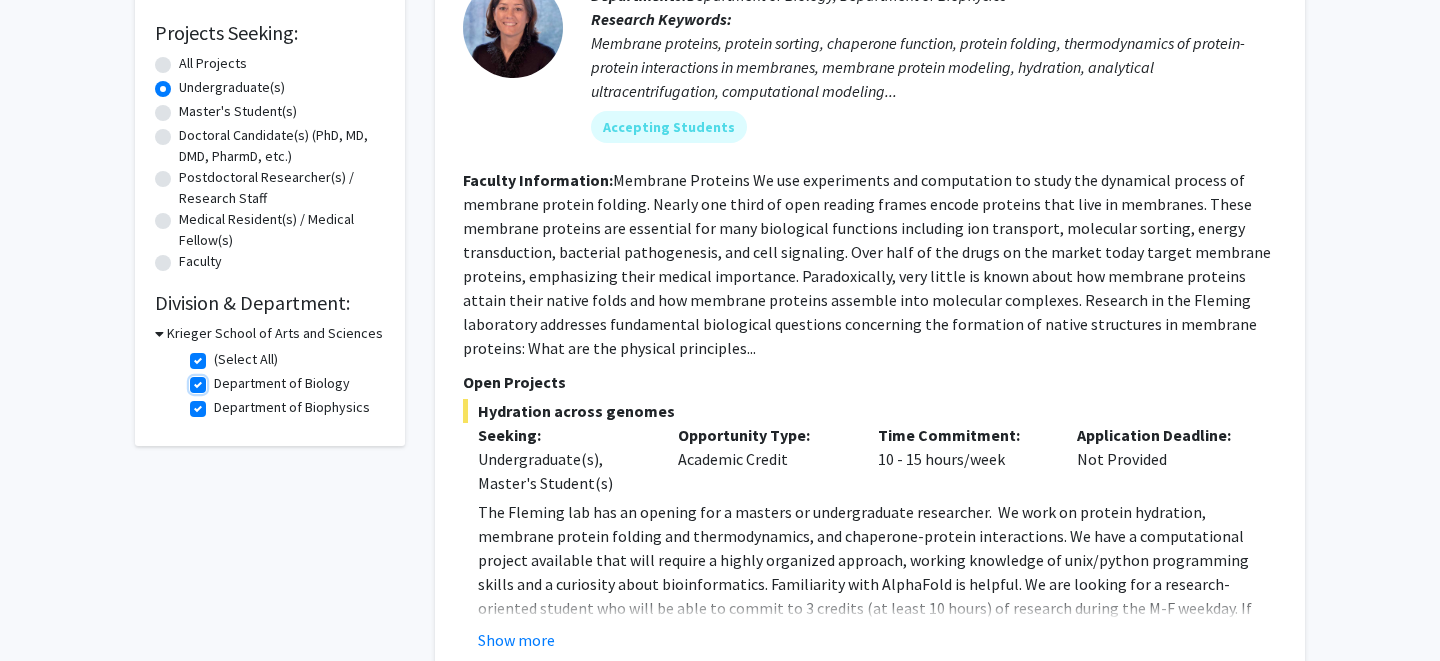 click on "Department of Biology" at bounding box center [220, 379] 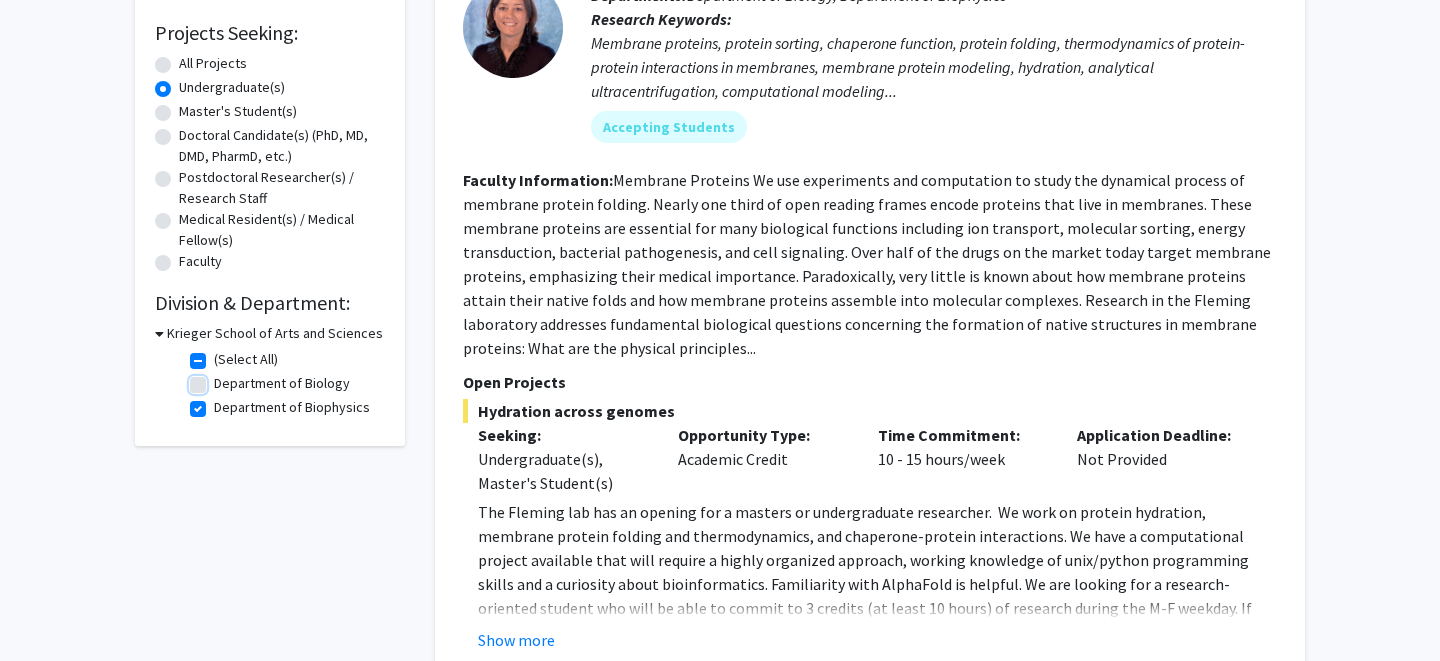 checkbox on "true" 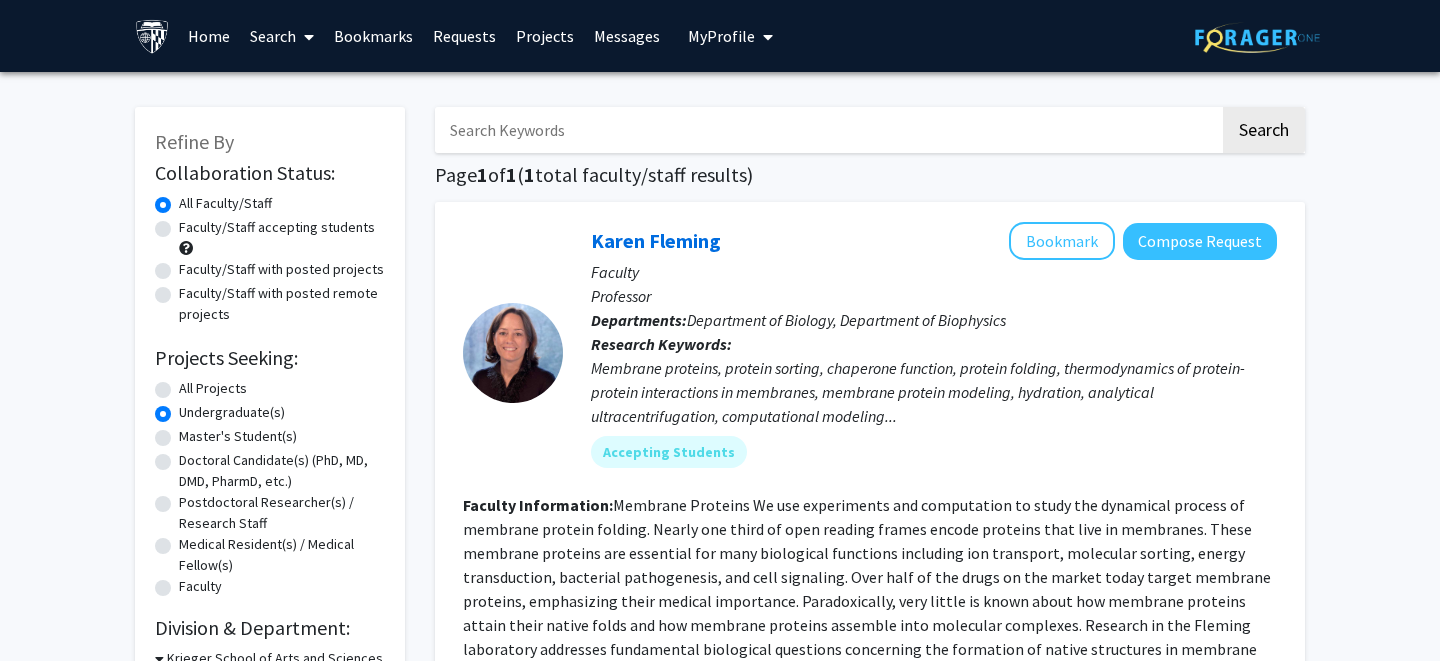 scroll, scrollTop: 557, scrollLeft: 0, axis: vertical 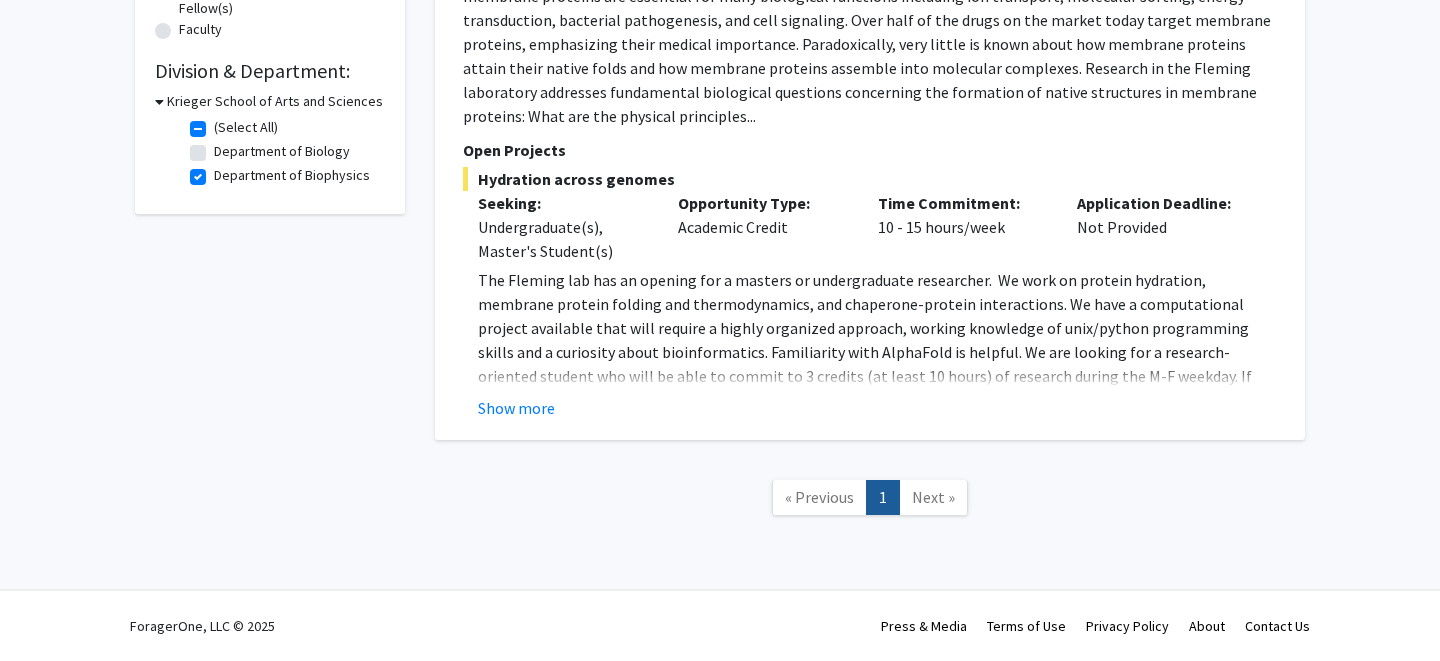 click on "Department of Biophysics" 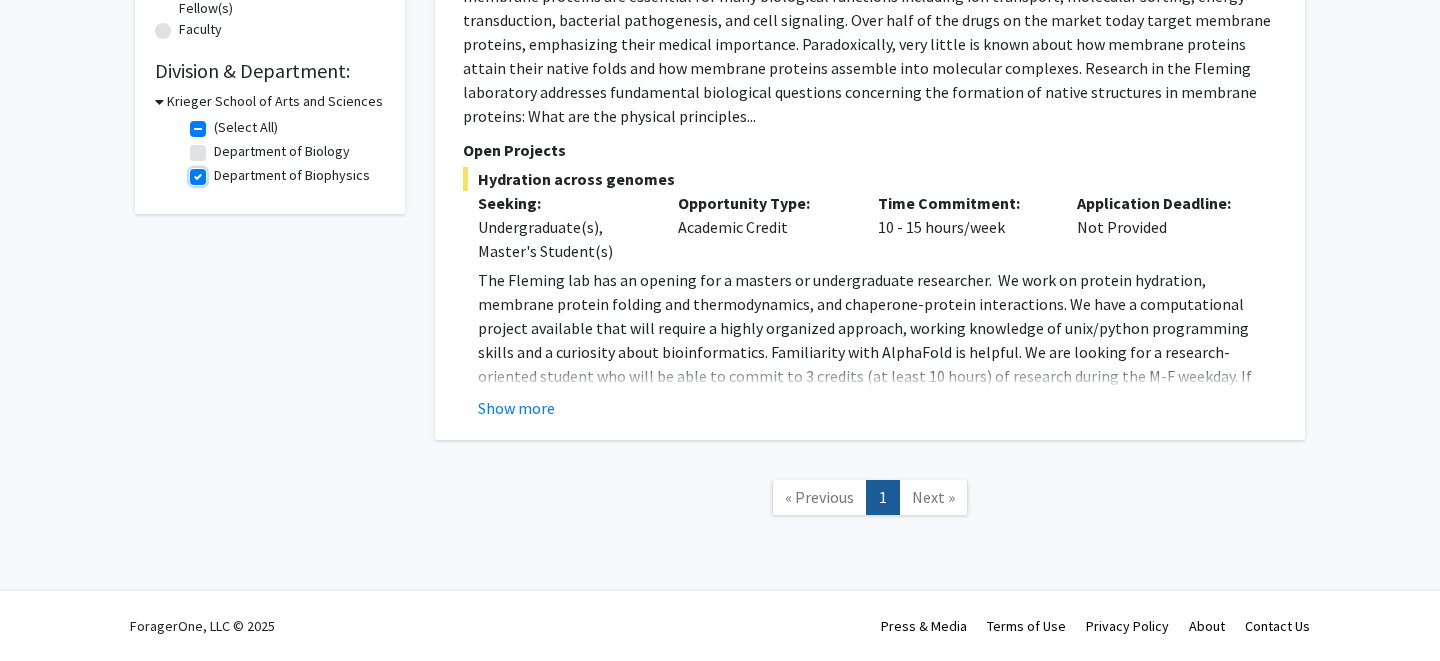 click on "Department of Biophysics" at bounding box center (220, 171) 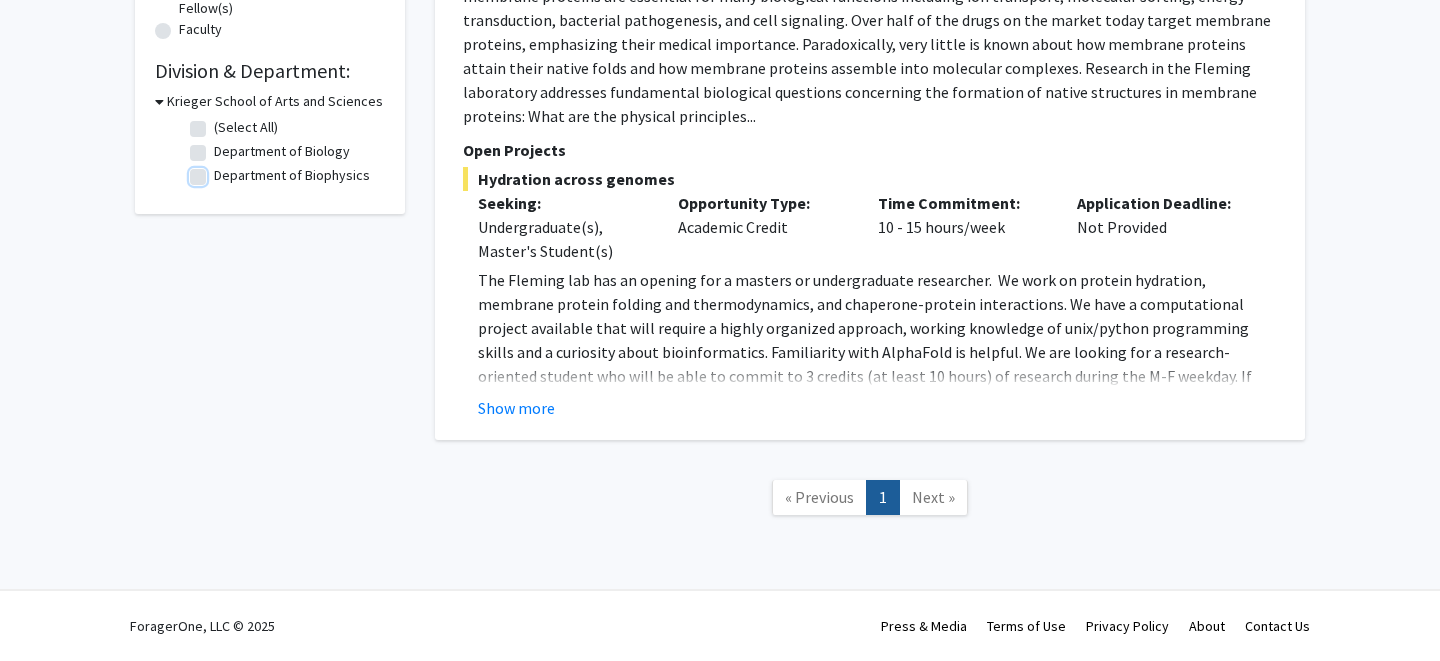 checkbox on "false" 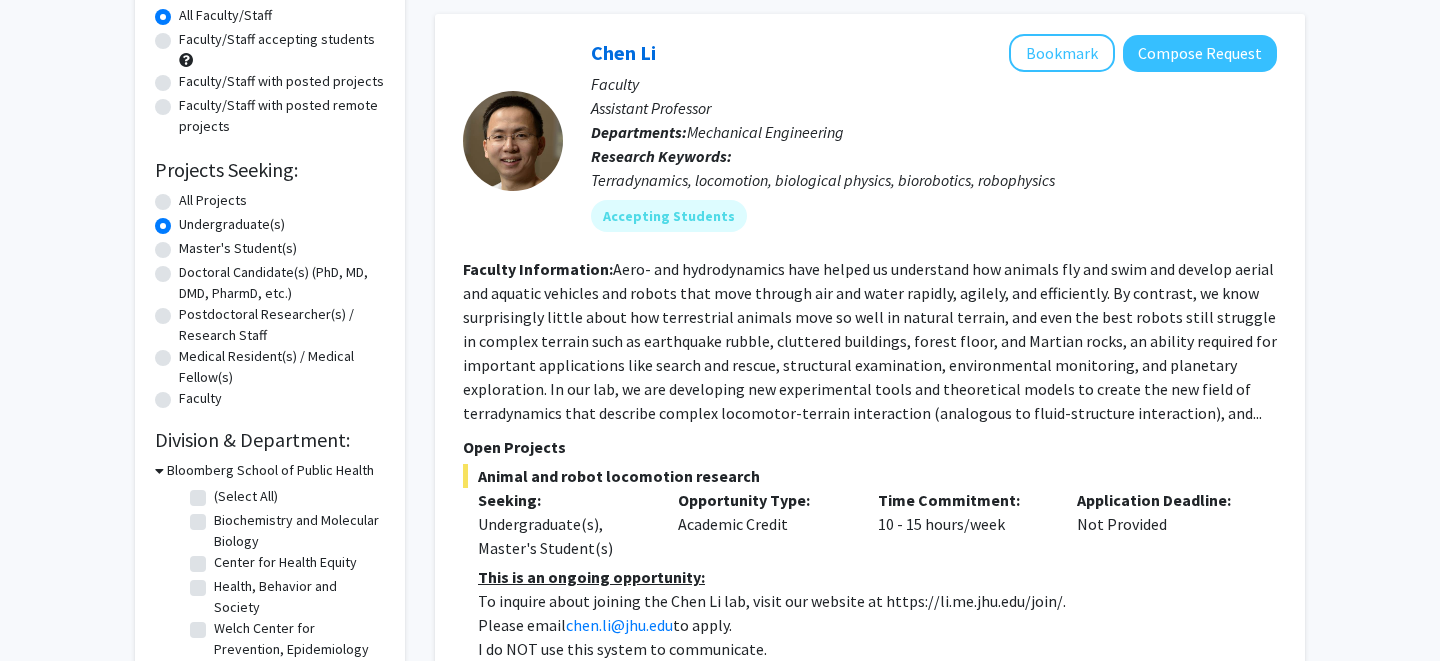 scroll, scrollTop: 246, scrollLeft: 0, axis: vertical 